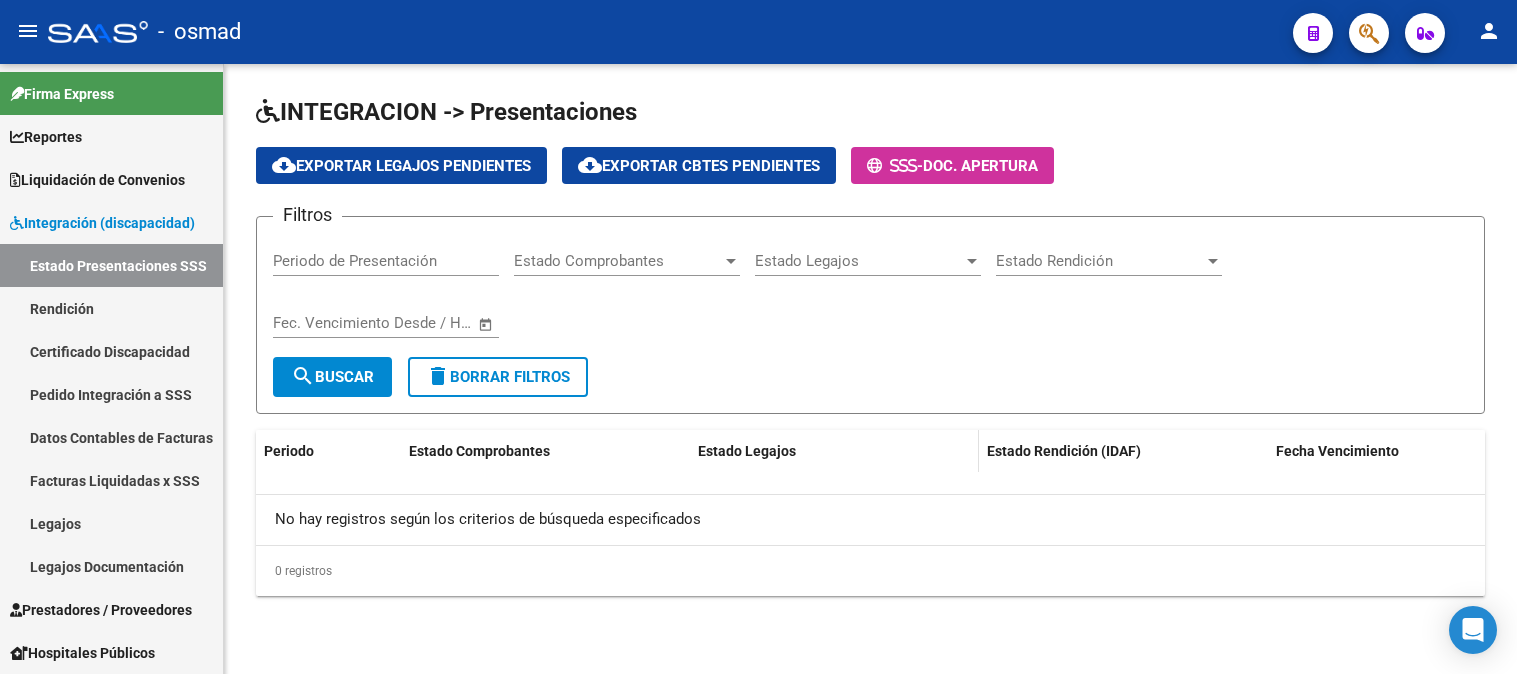 scroll, scrollTop: 0, scrollLeft: 0, axis: both 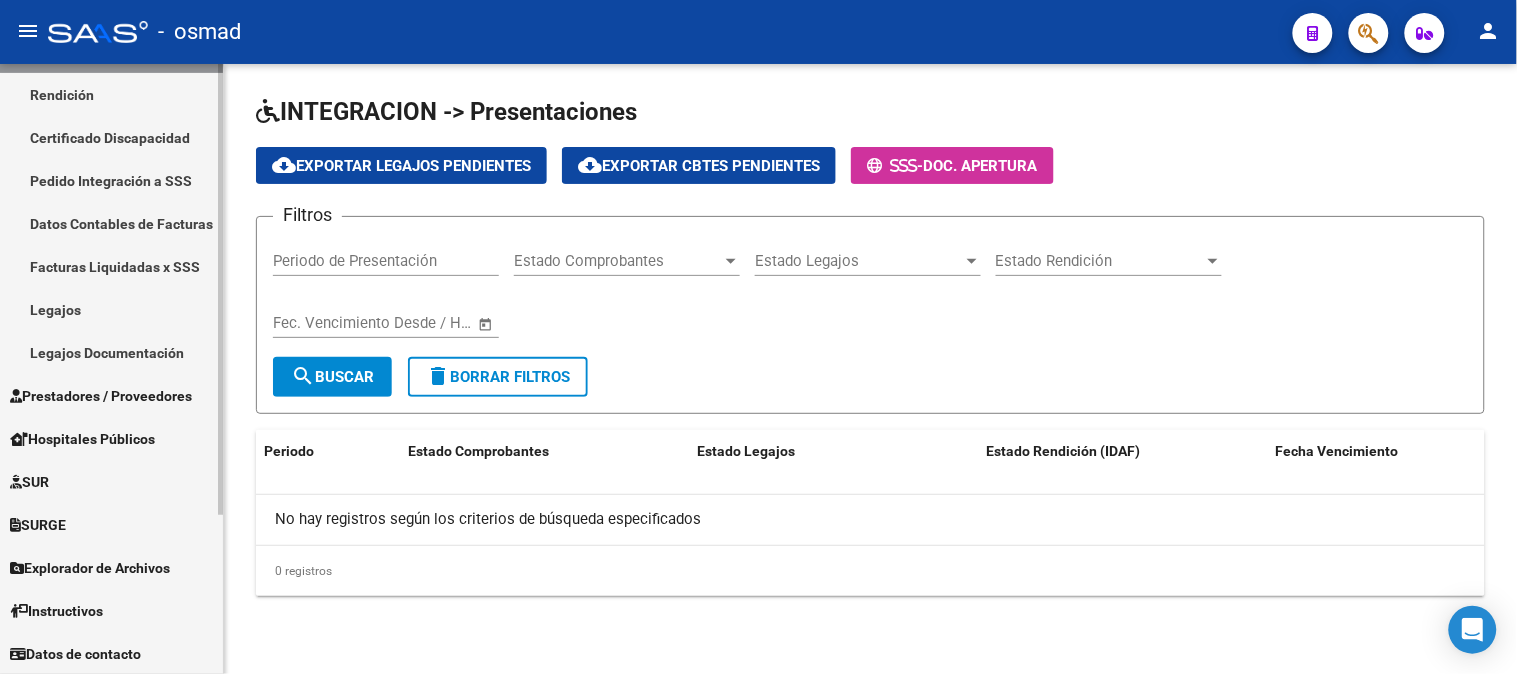 click on "Prestadores / Proveedores" at bounding box center (101, 396) 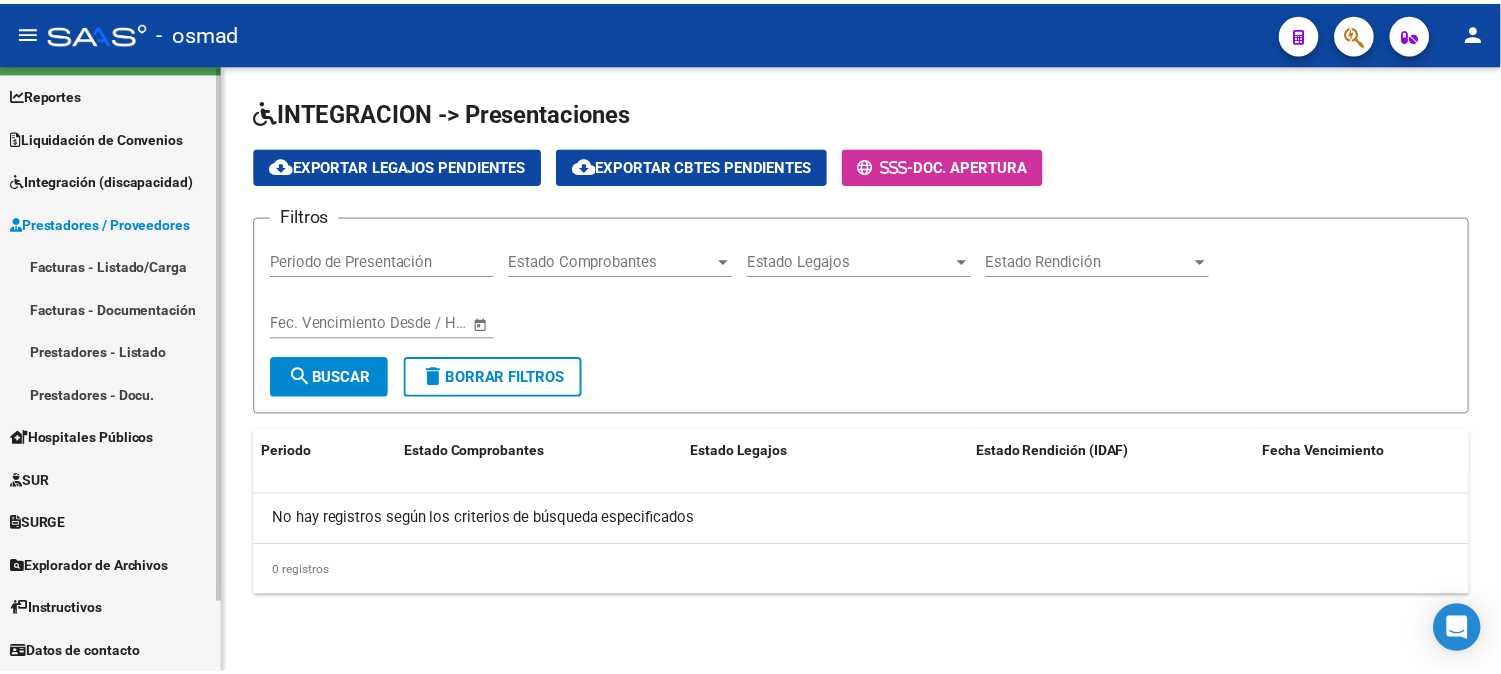 scroll, scrollTop: 43, scrollLeft: 0, axis: vertical 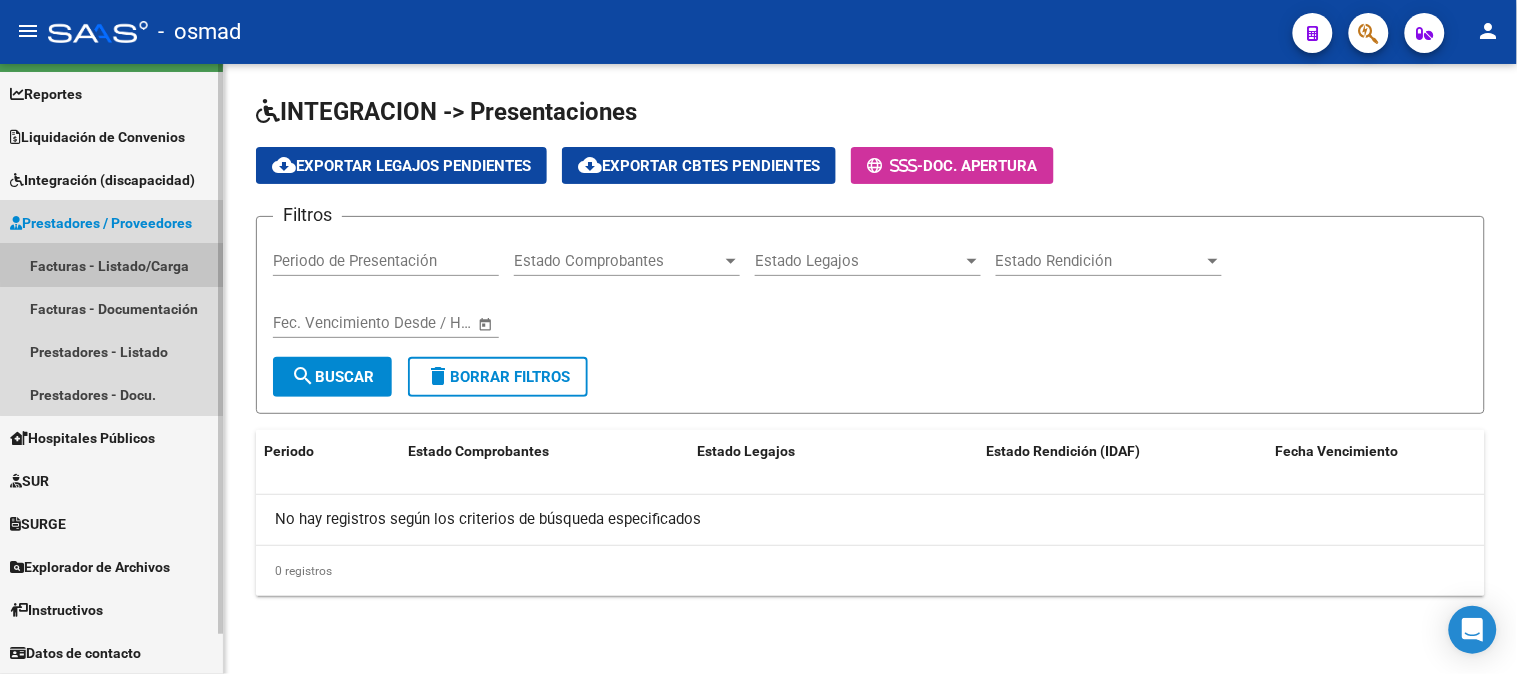 click on "Facturas - Listado/Carga" at bounding box center (111, 265) 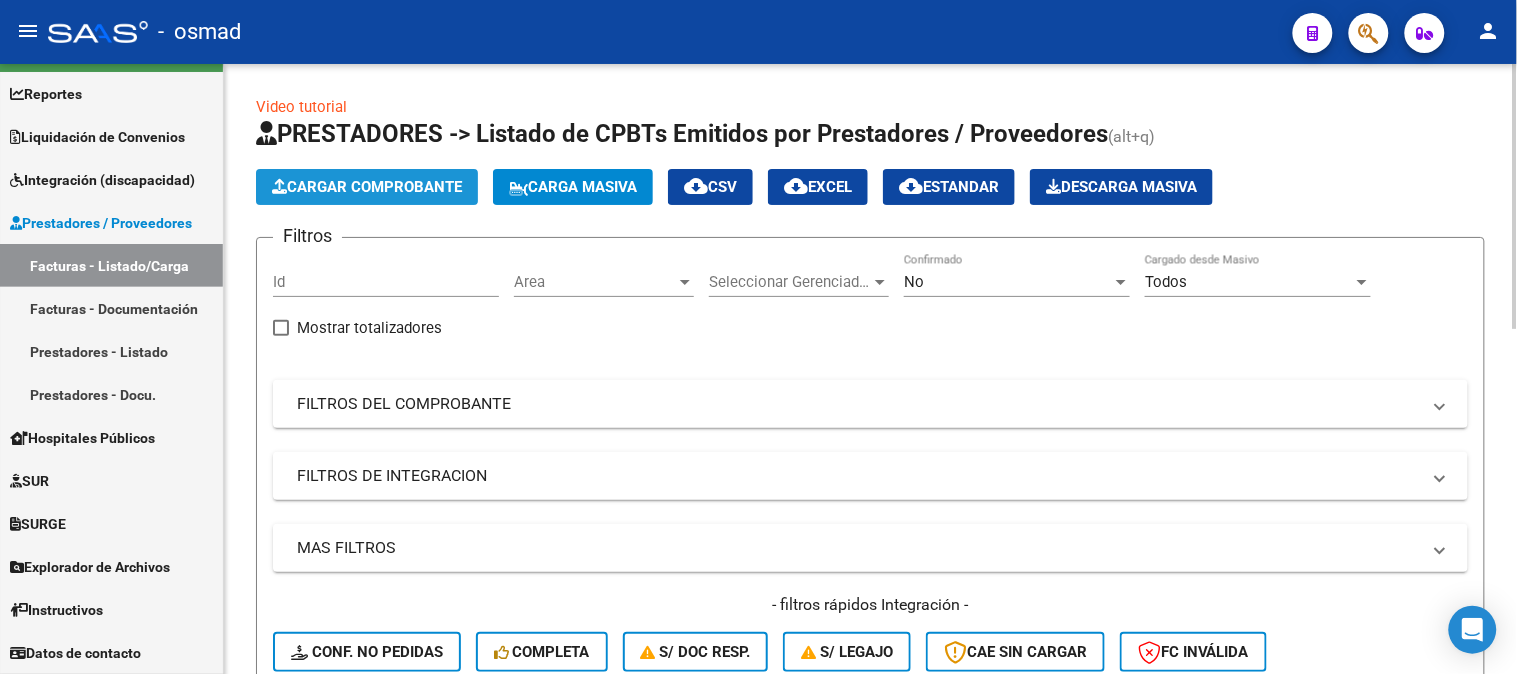 click on "Cargar Comprobante" 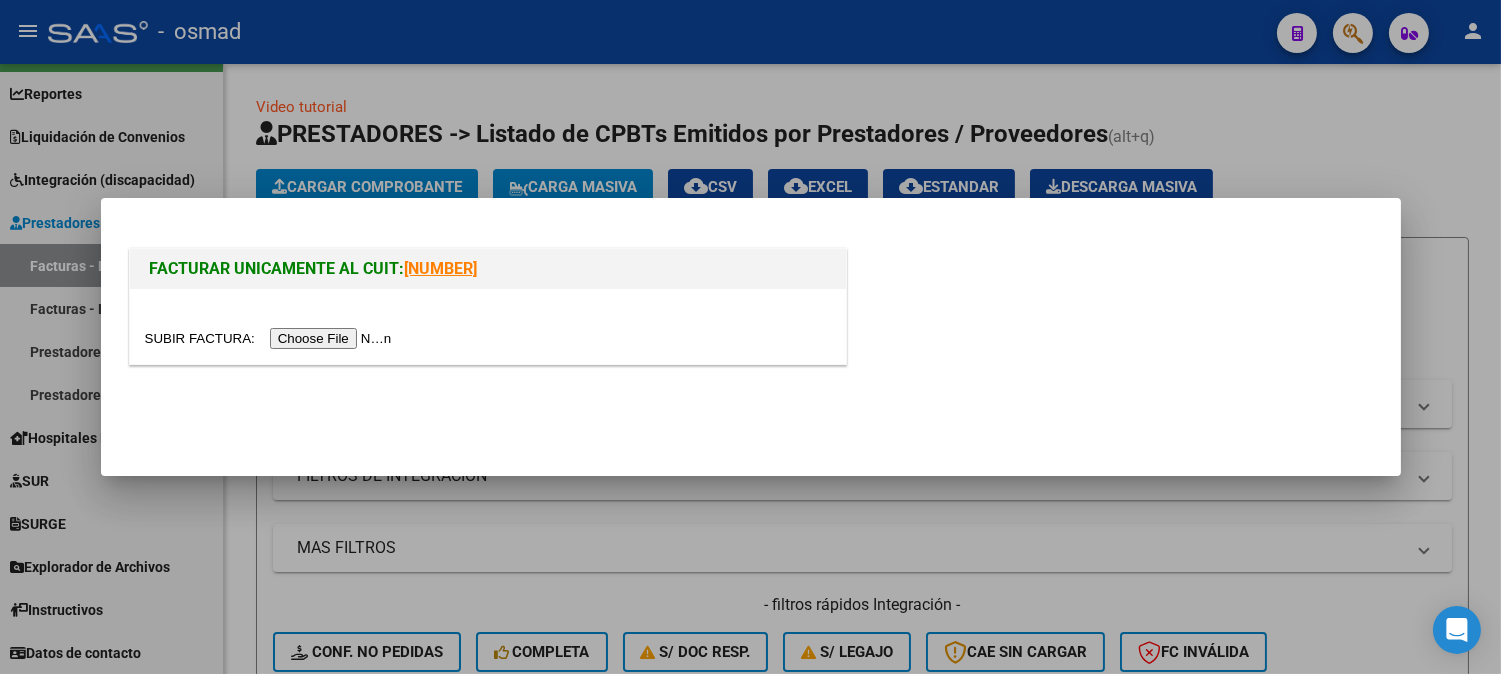 click at bounding box center [271, 338] 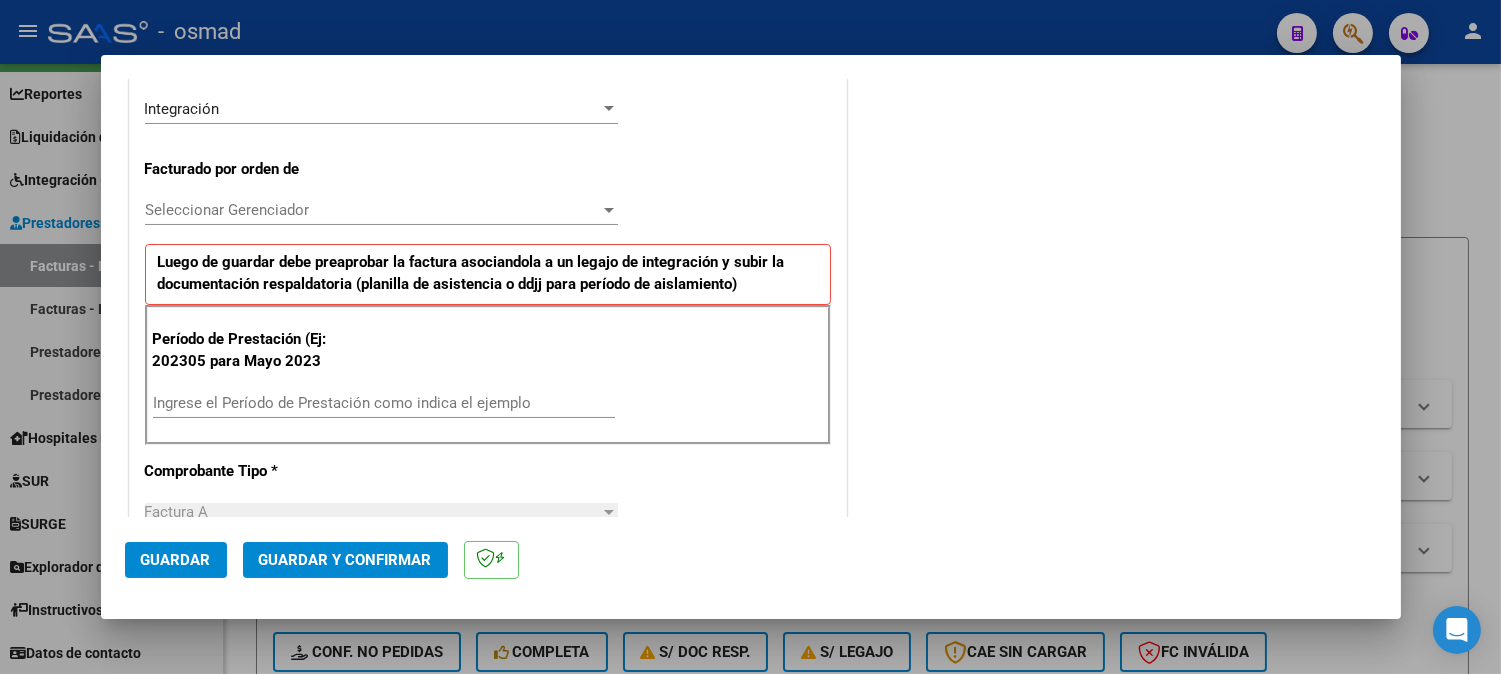 scroll, scrollTop: 555, scrollLeft: 0, axis: vertical 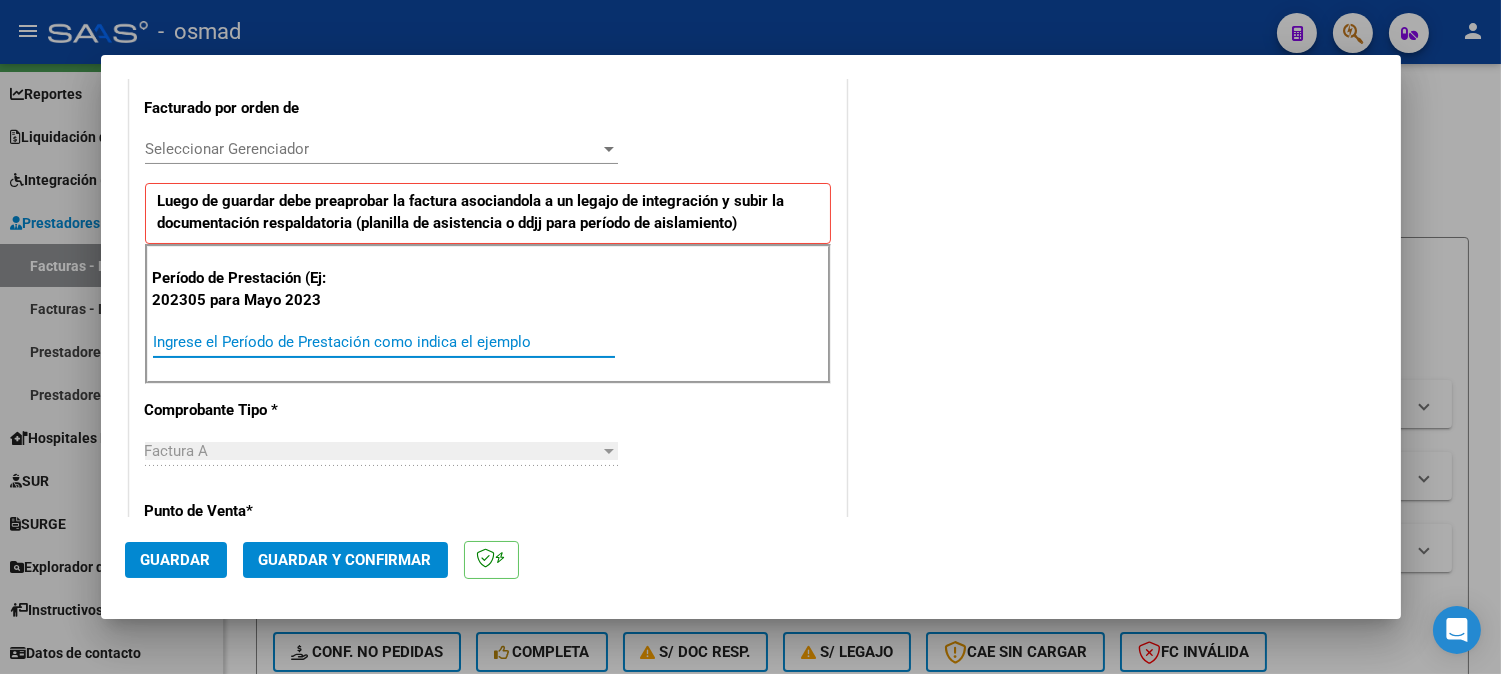 click on "Ingrese el Período de Prestación como indica el ejemplo" at bounding box center (384, 342) 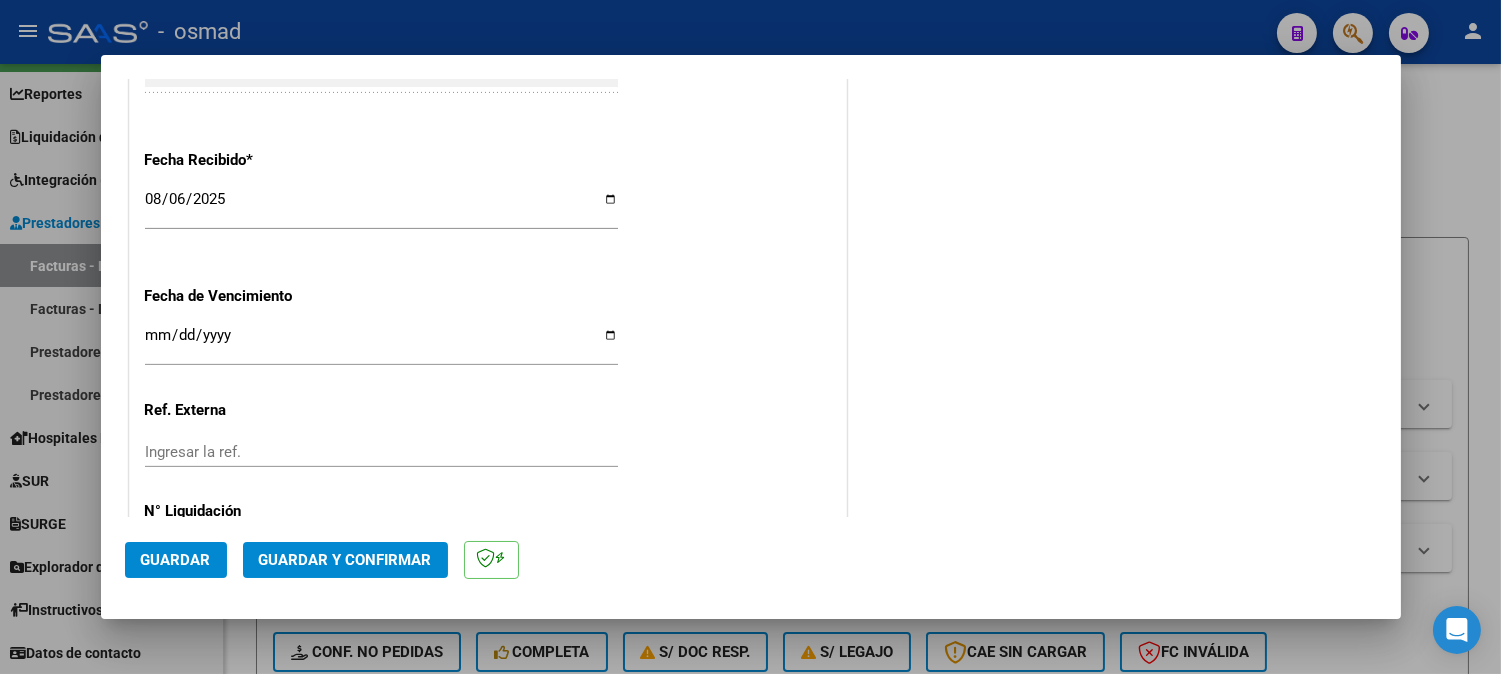 scroll, scrollTop: 1535, scrollLeft: 0, axis: vertical 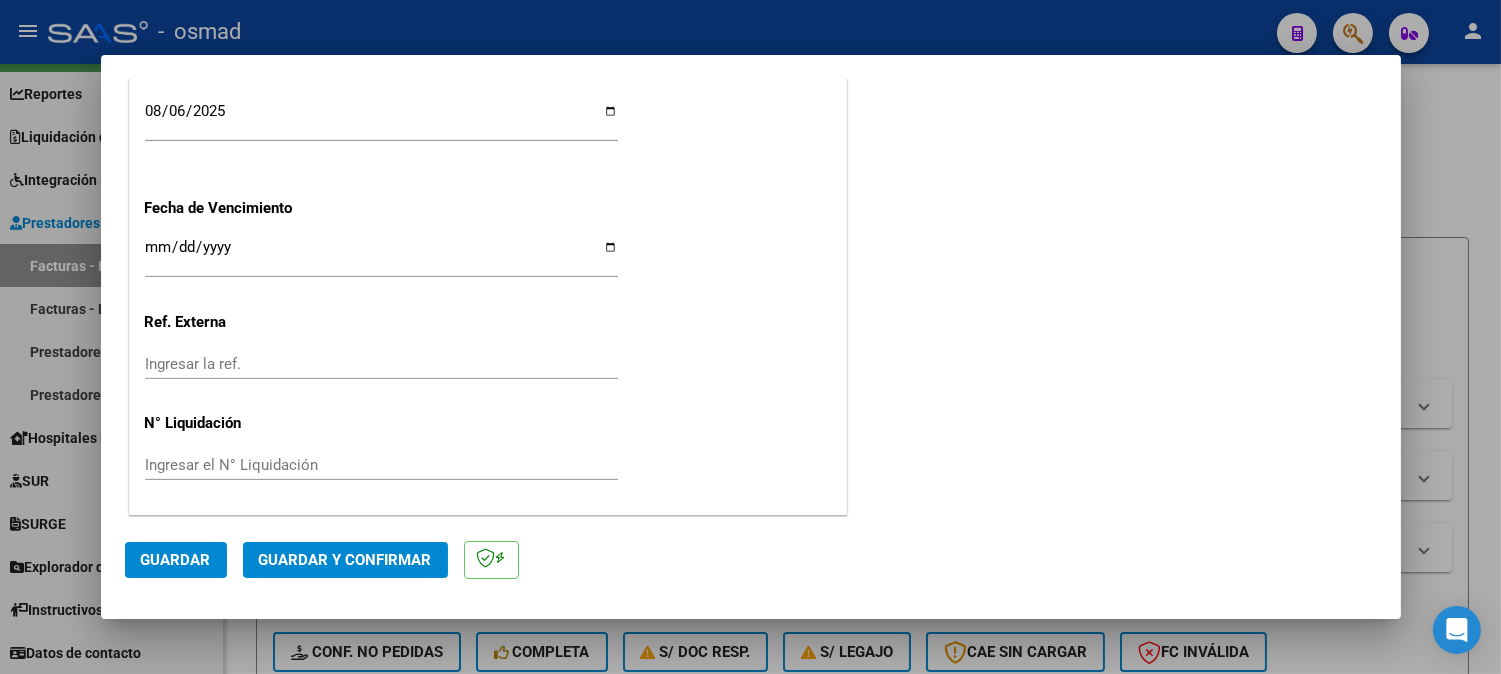 type on "202507" 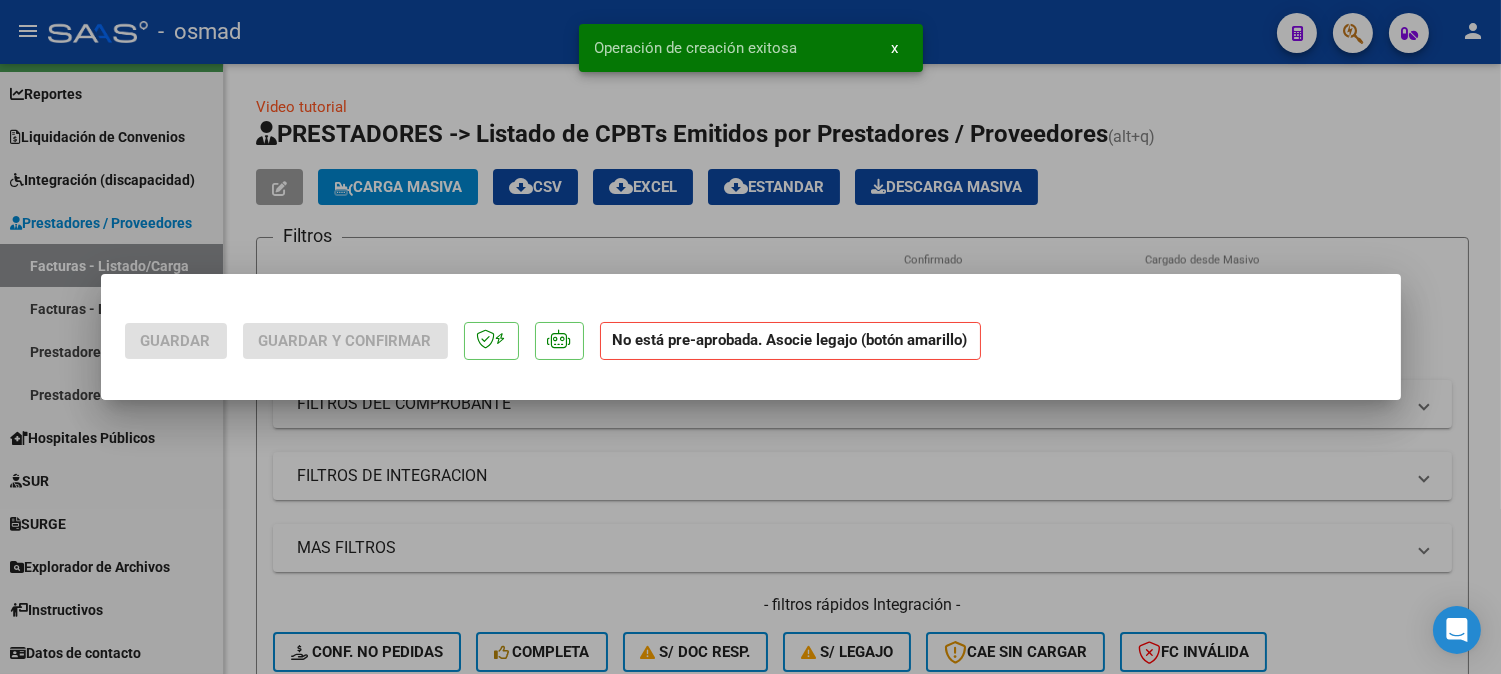 scroll, scrollTop: 0, scrollLeft: 0, axis: both 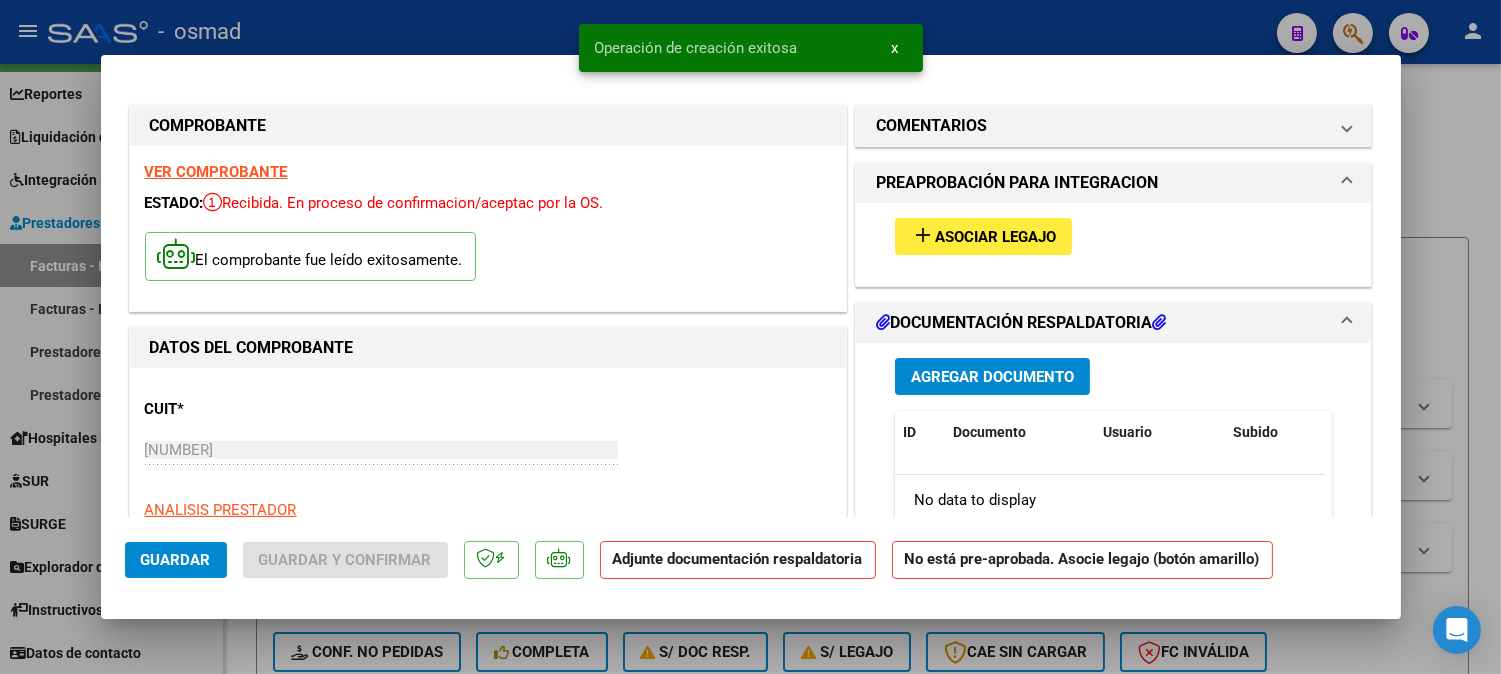 click on "add" at bounding box center [923, 235] 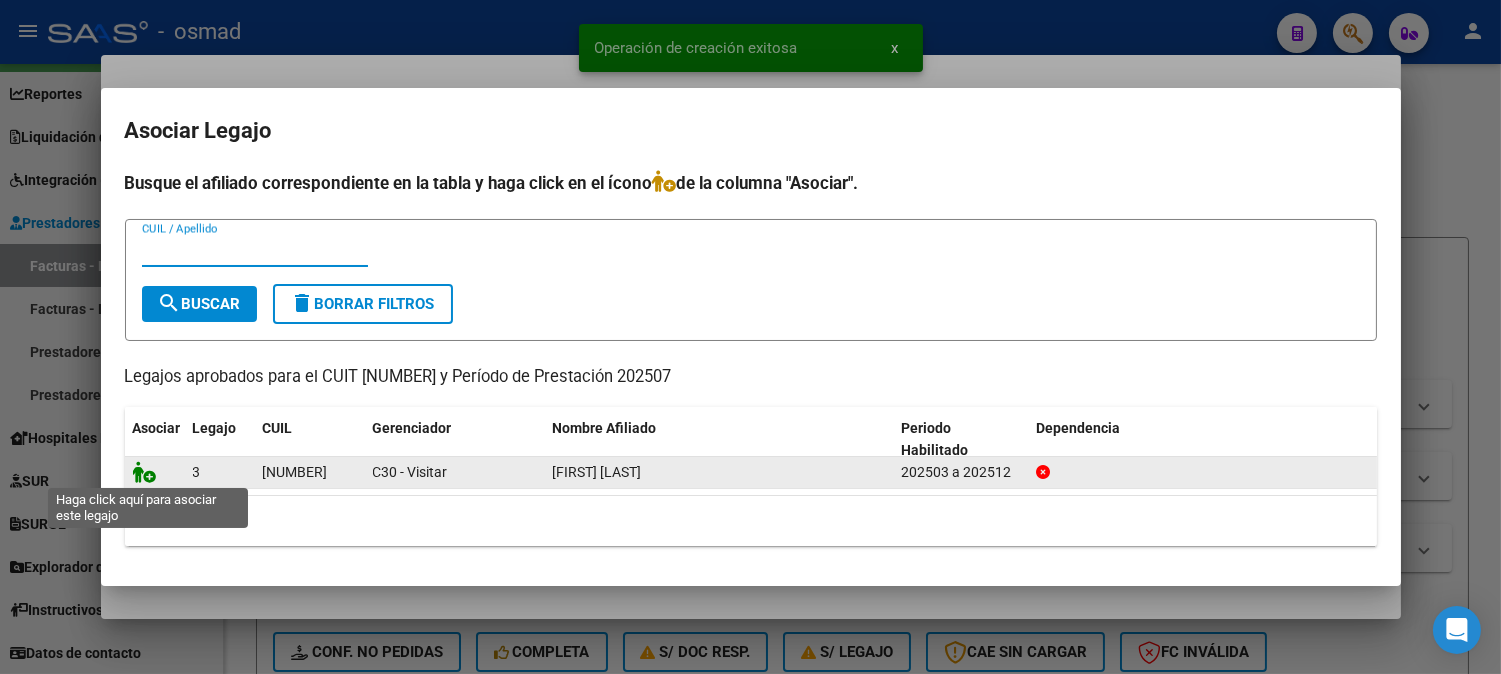 click 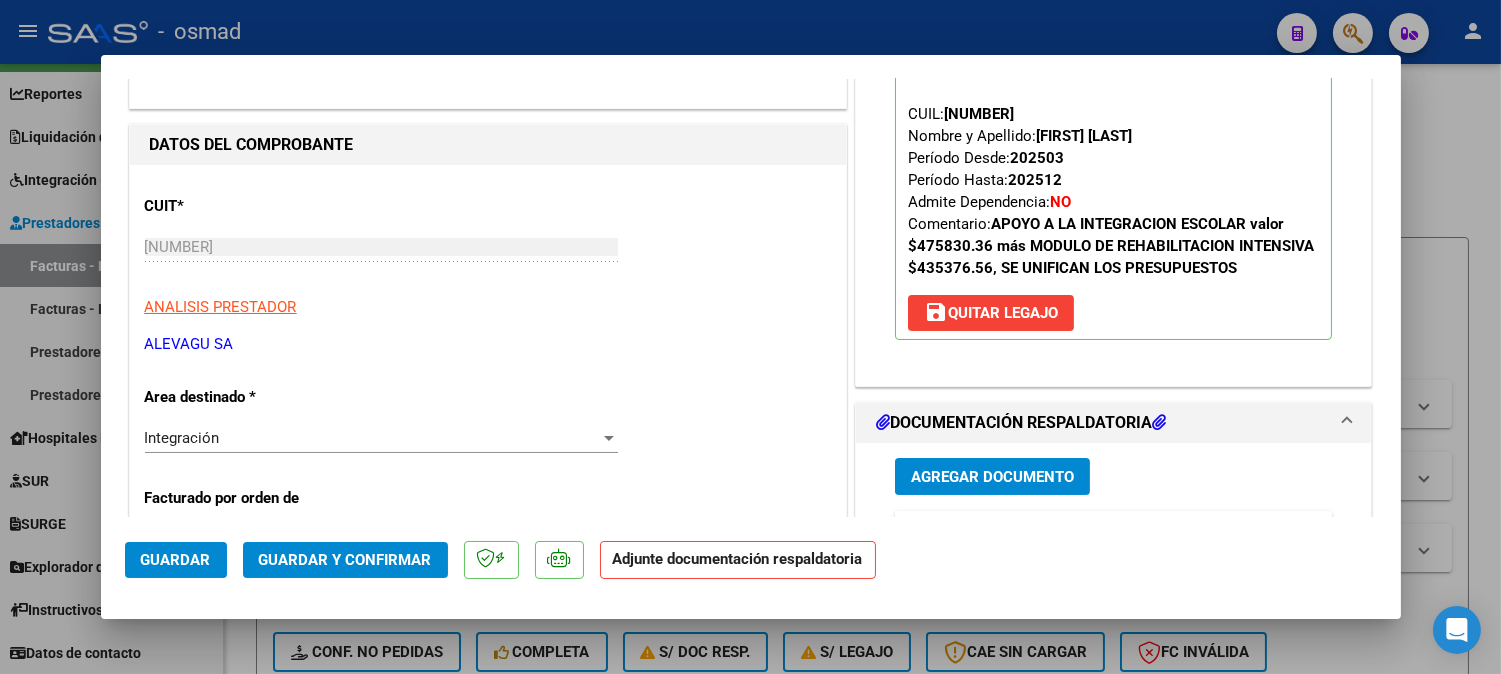 scroll, scrollTop: 222, scrollLeft: 0, axis: vertical 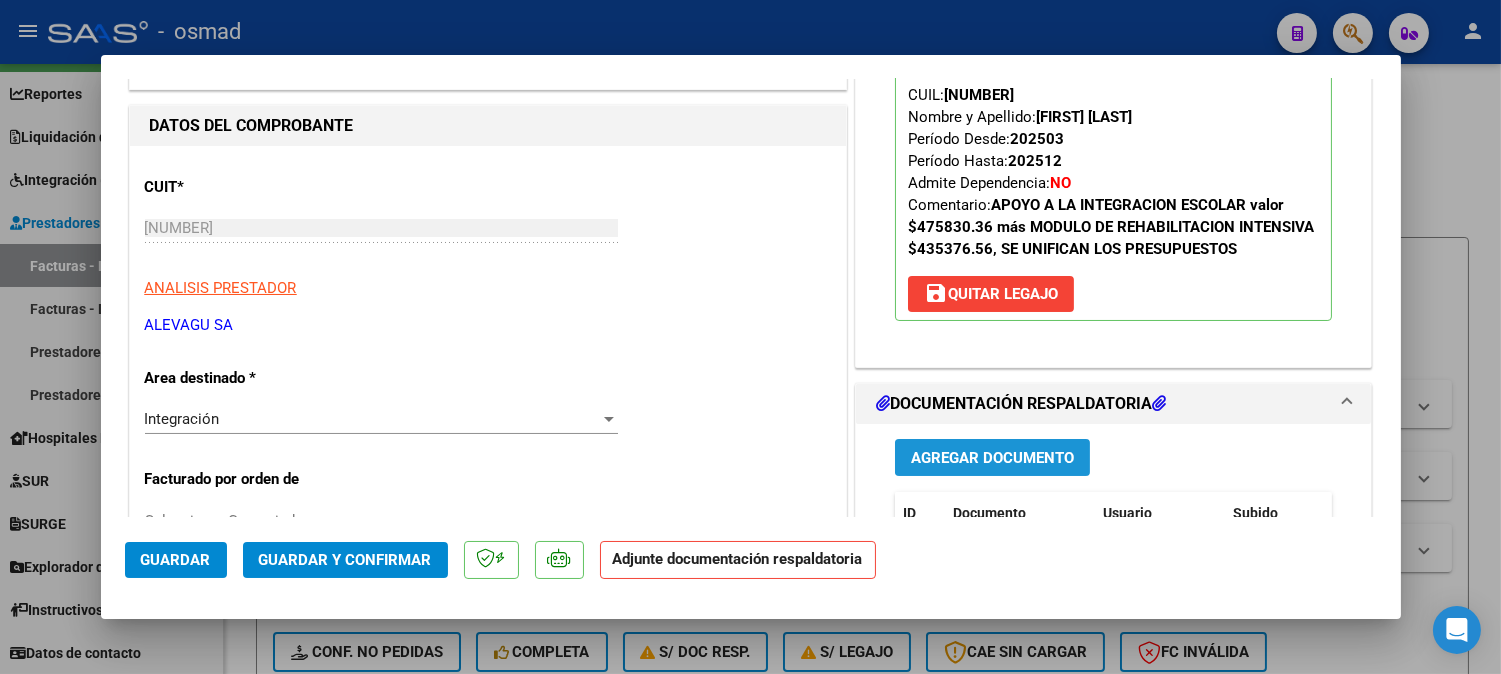 click on "Agregar Documento" at bounding box center [992, 458] 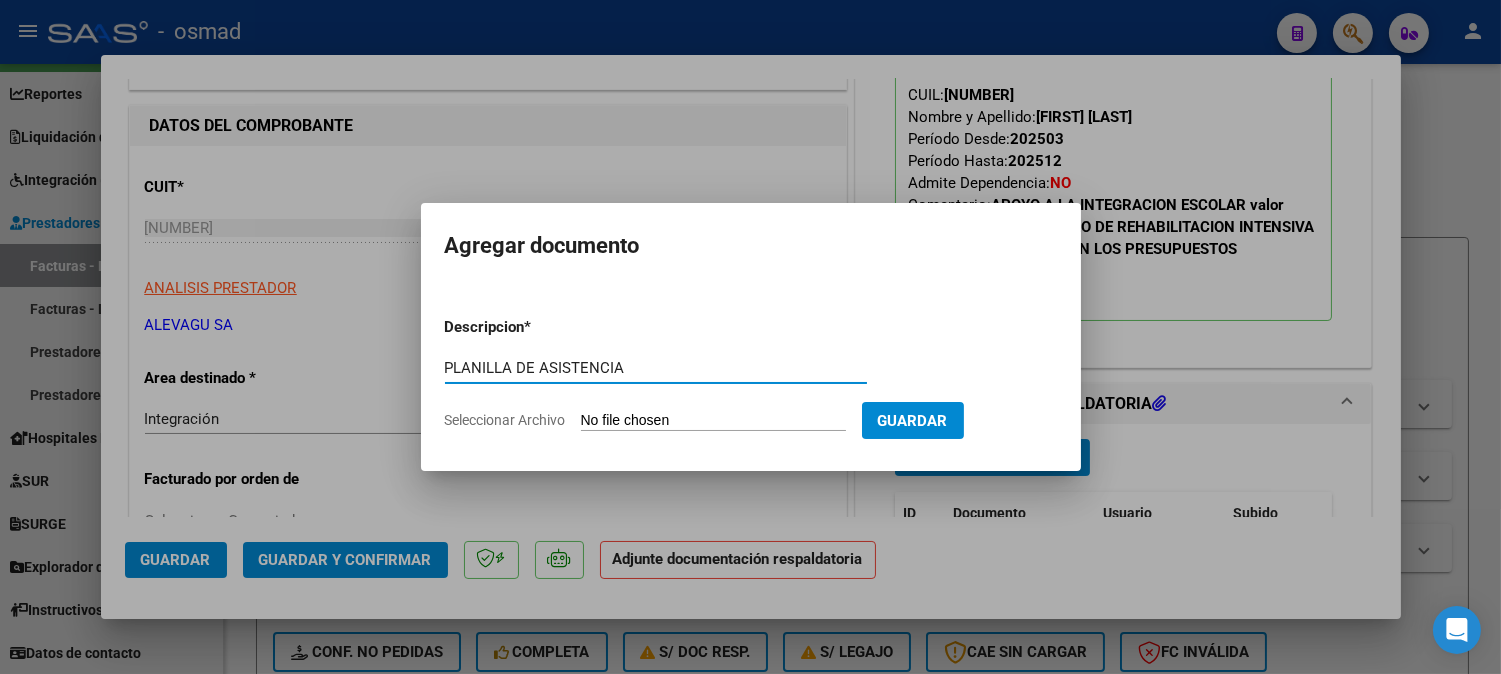 type on "PLANILLA DE ASISTENCIA" 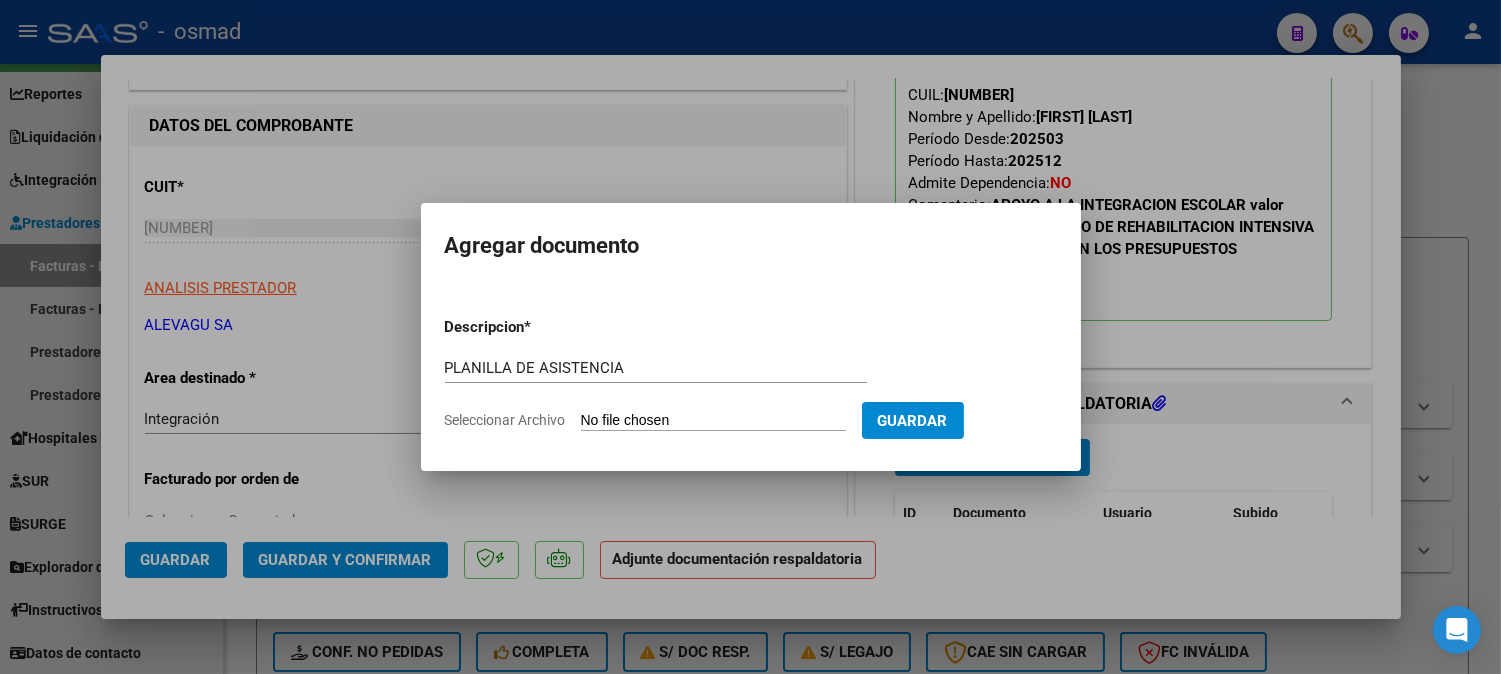 type on "C:\fakepath\[NUMBER]_[NUMBER]_[NUMBER]_[NUMBER].pdf" 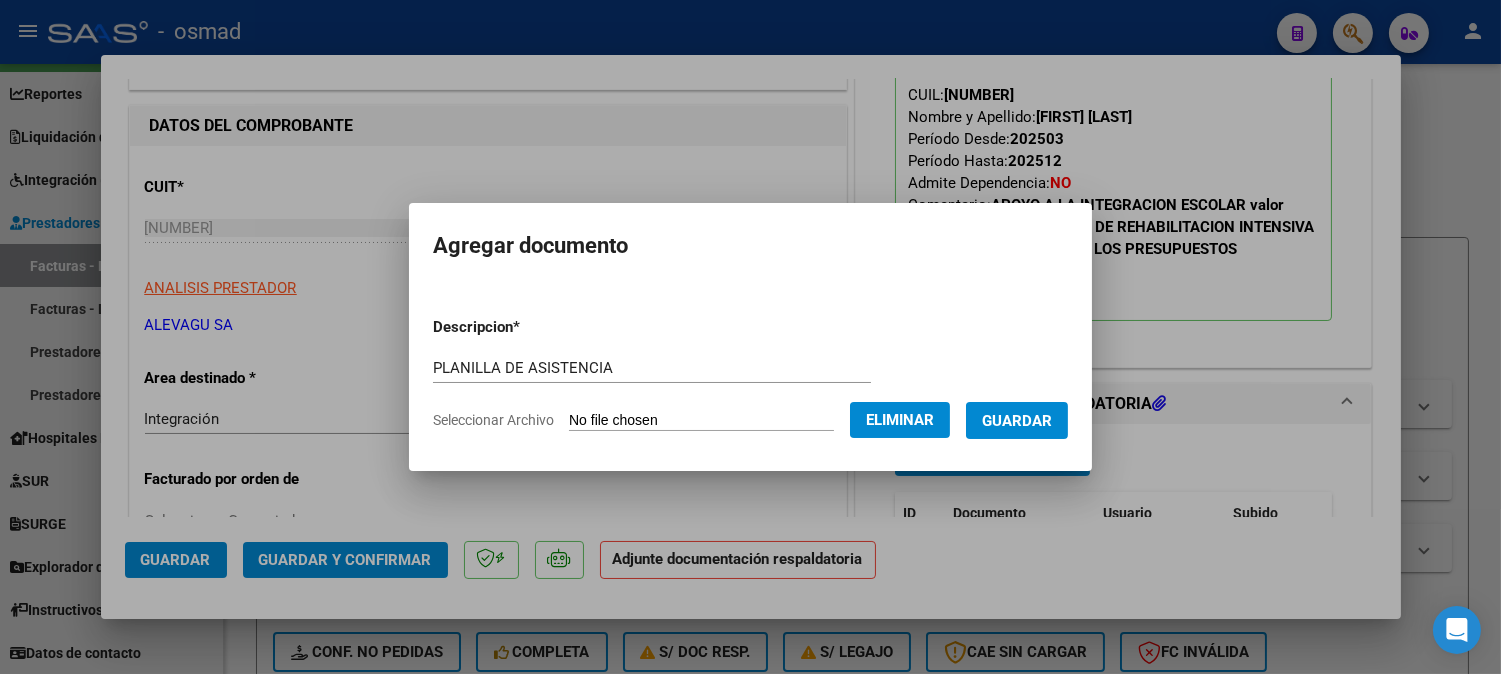 drag, startPoint x: 1018, startPoint y: 426, endPoint x: 1008, endPoint y: 424, distance: 10.198039 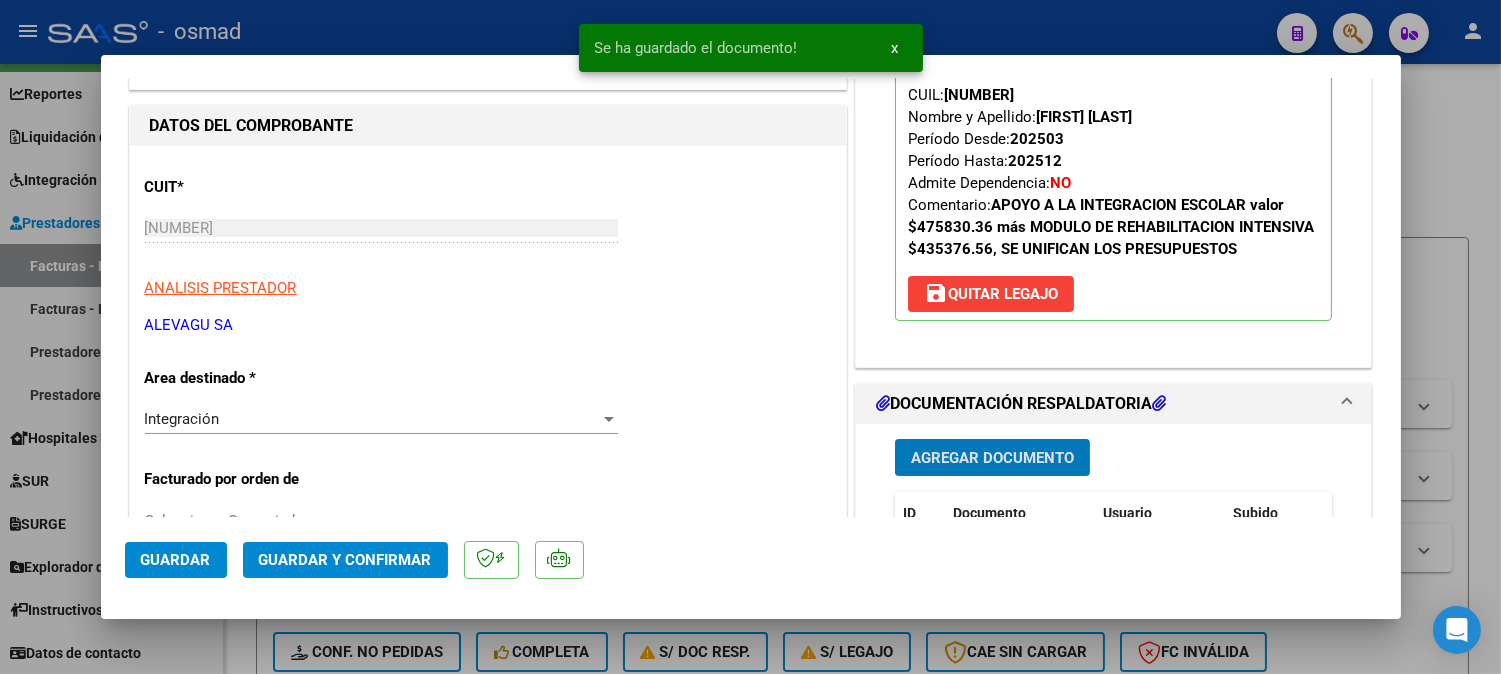 click on "Guardar" 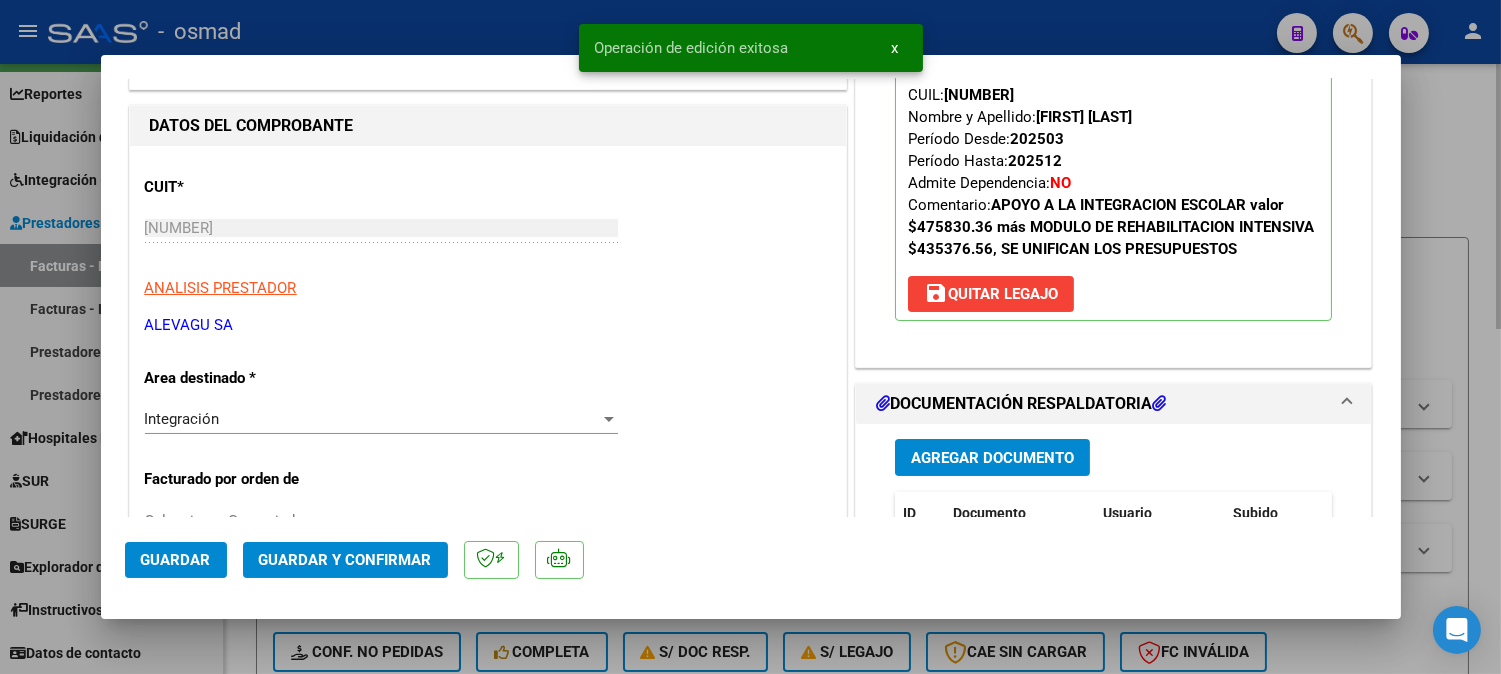 drag, startPoint x: 1487, startPoint y: 384, endPoint x: 1105, endPoint y: 384, distance: 382 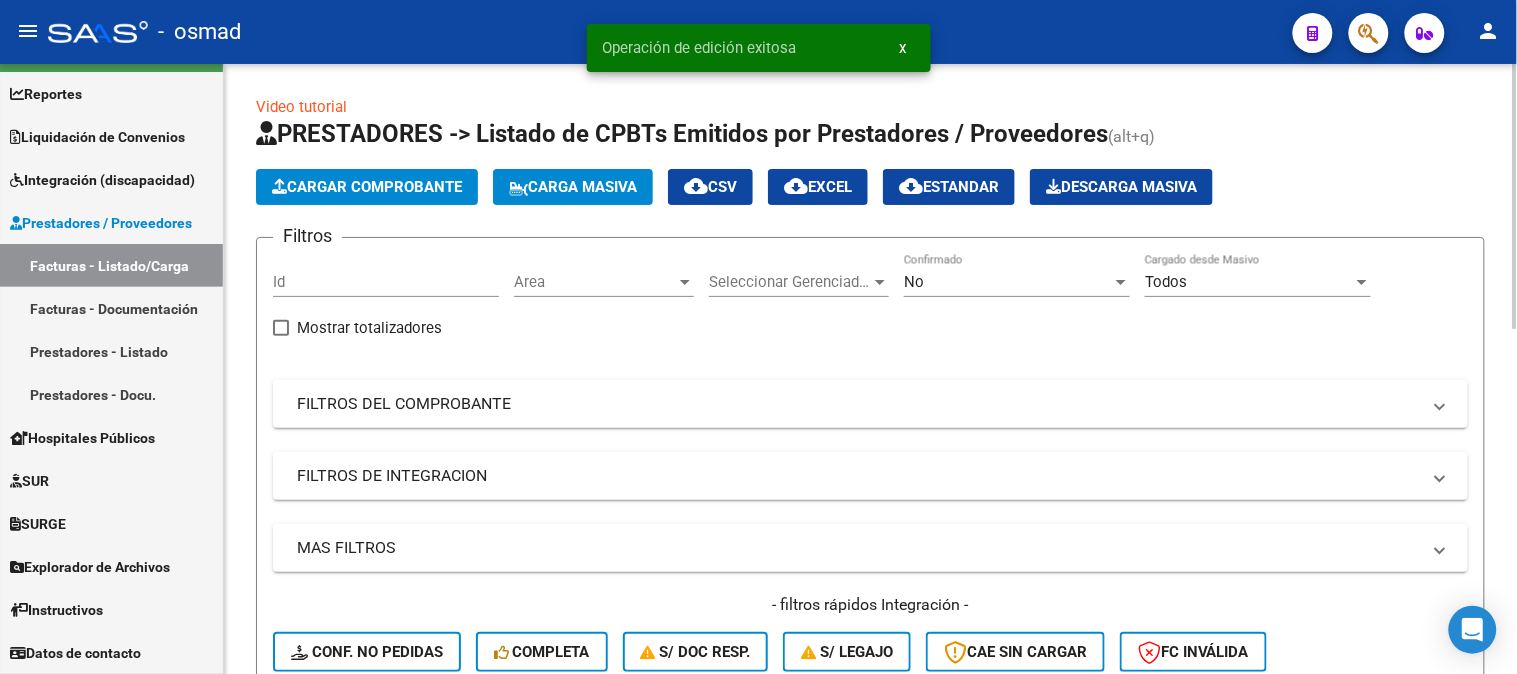 click on "Cargar Comprobante" 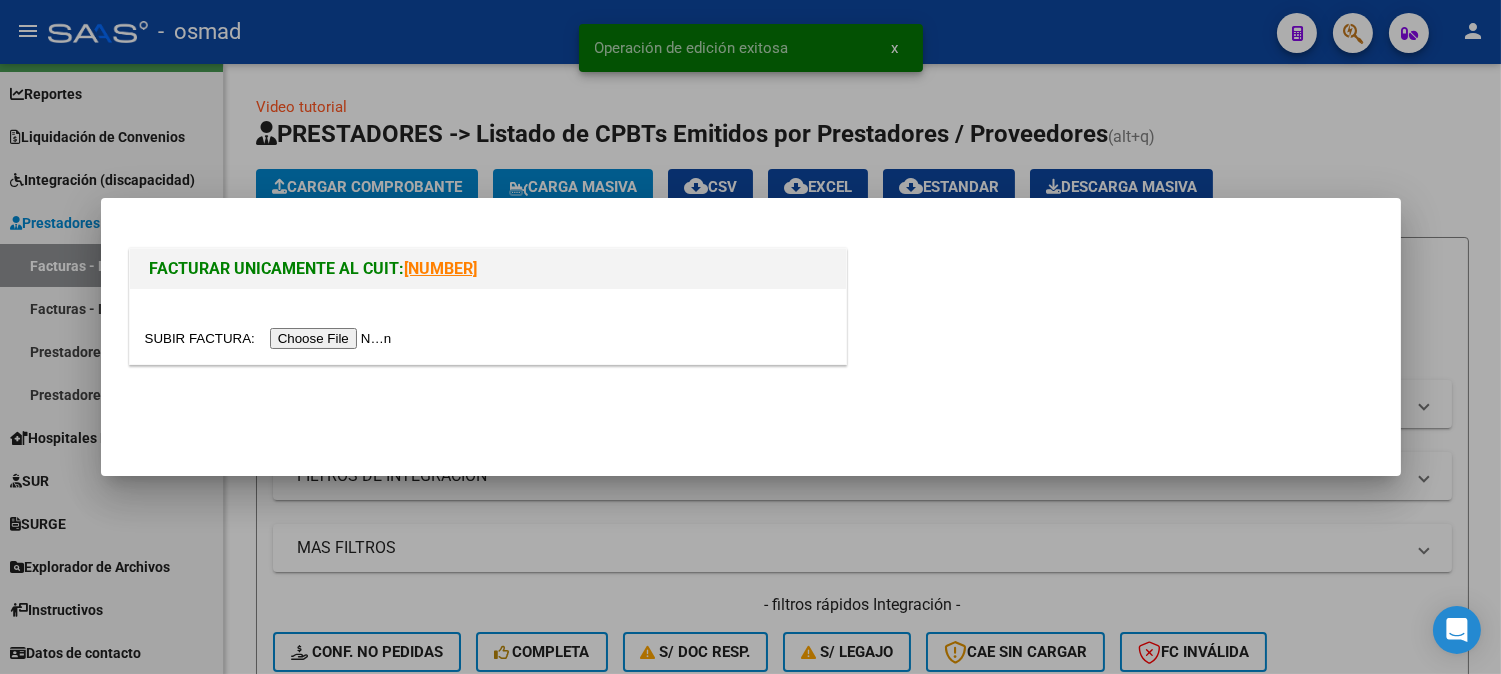 click at bounding box center [271, 338] 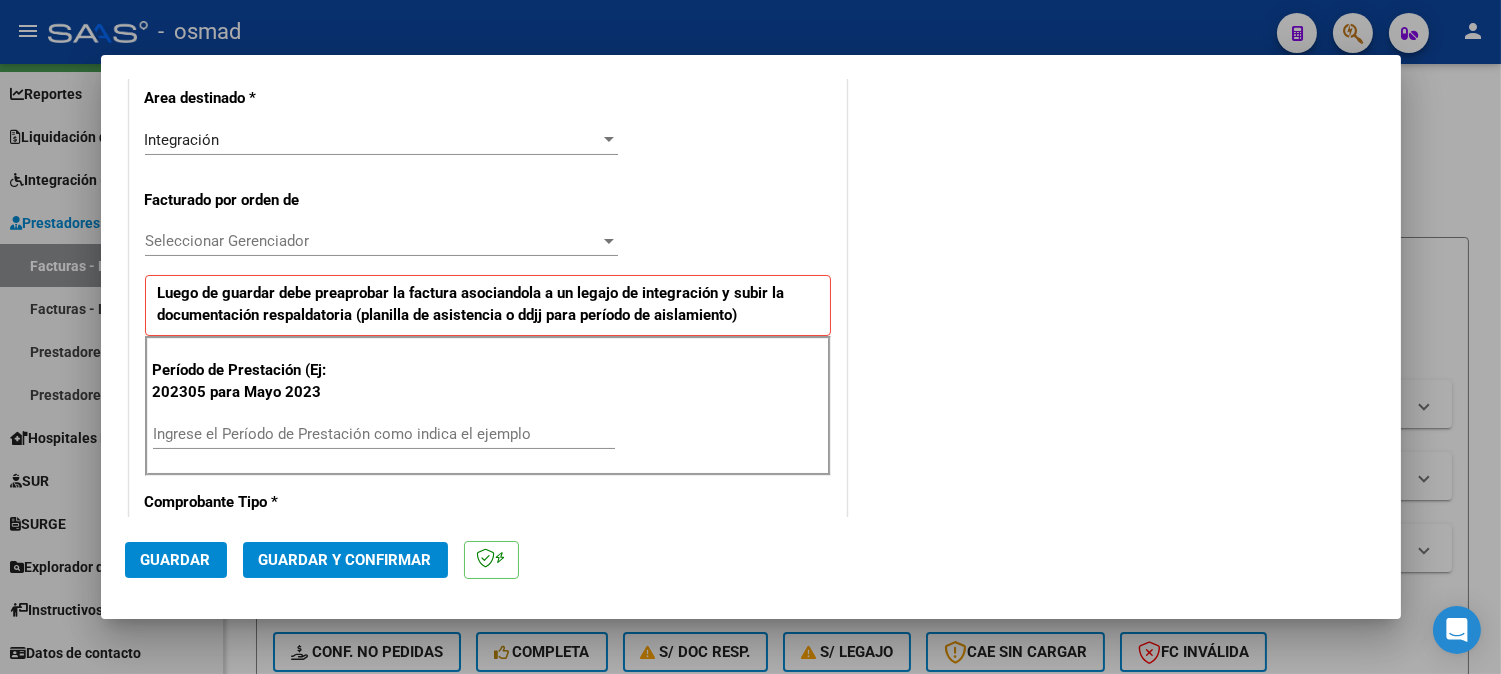 scroll, scrollTop: 666, scrollLeft: 0, axis: vertical 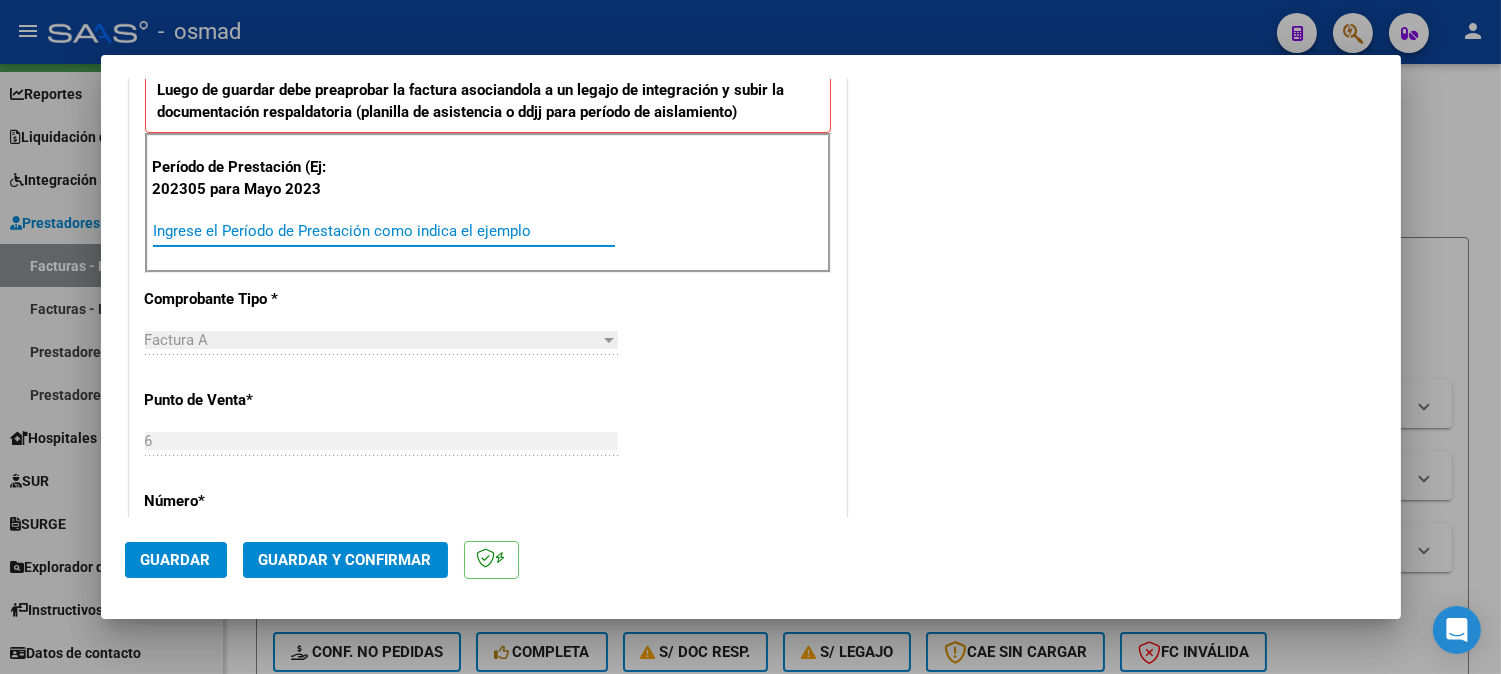 click on "Ingrese el Período de Prestación como indica el ejemplo" at bounding box center [384, 231] 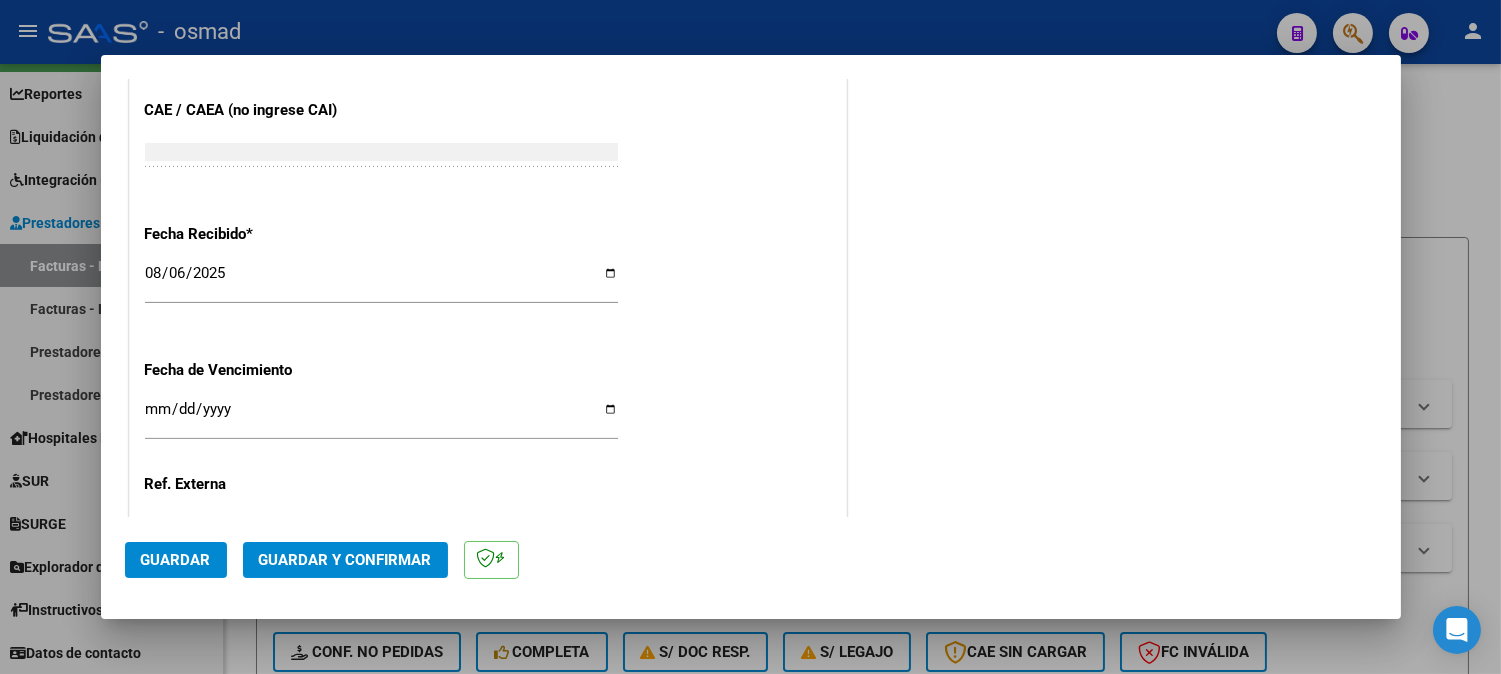 scroll, scrollTop: 1535, scrollLeft: 0, axis: vertical 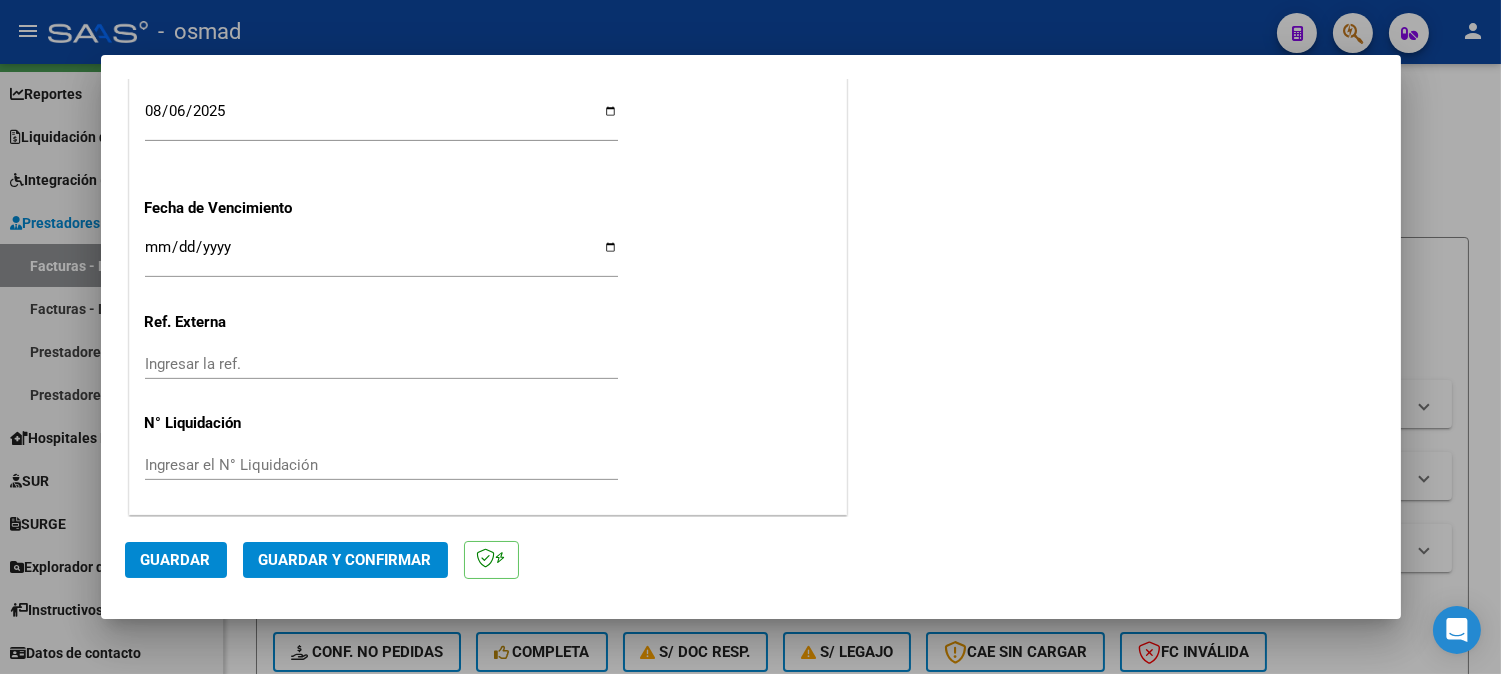 type on "202507" 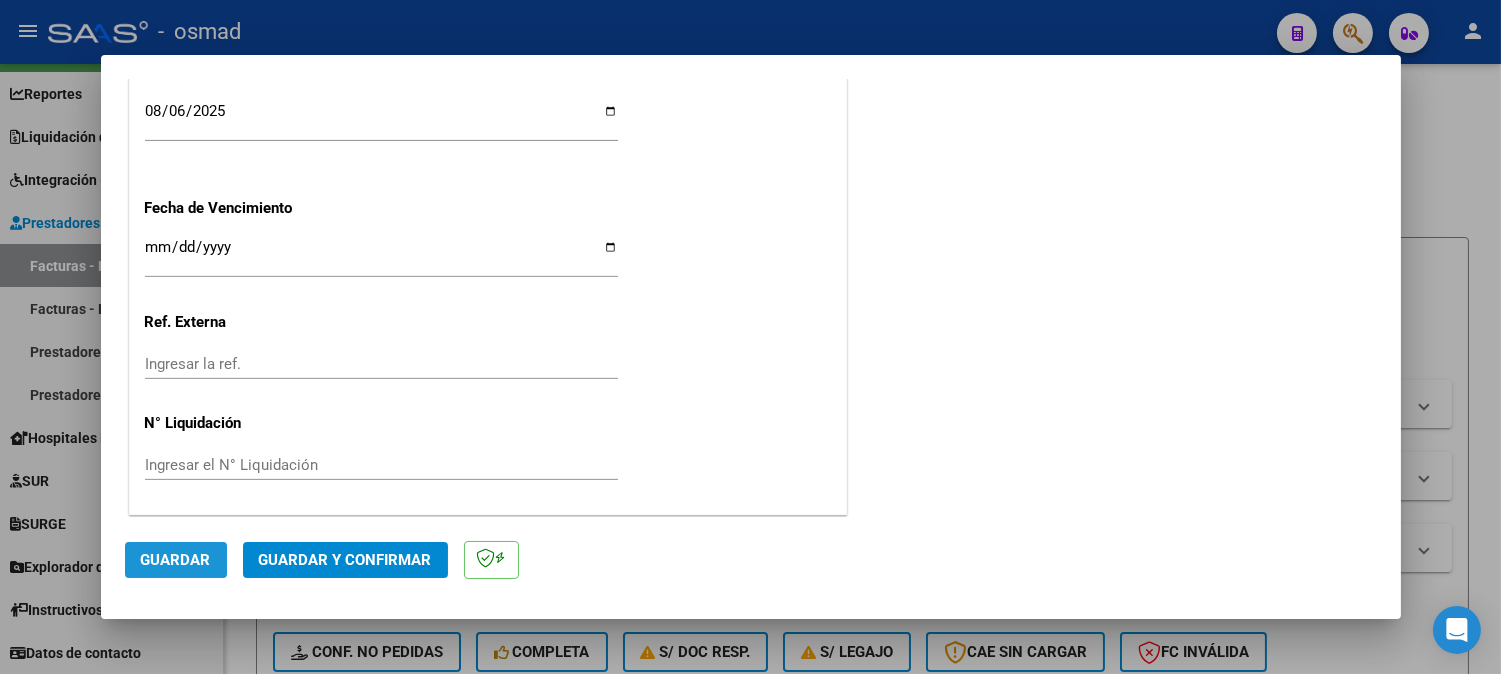 click on "Guardar" 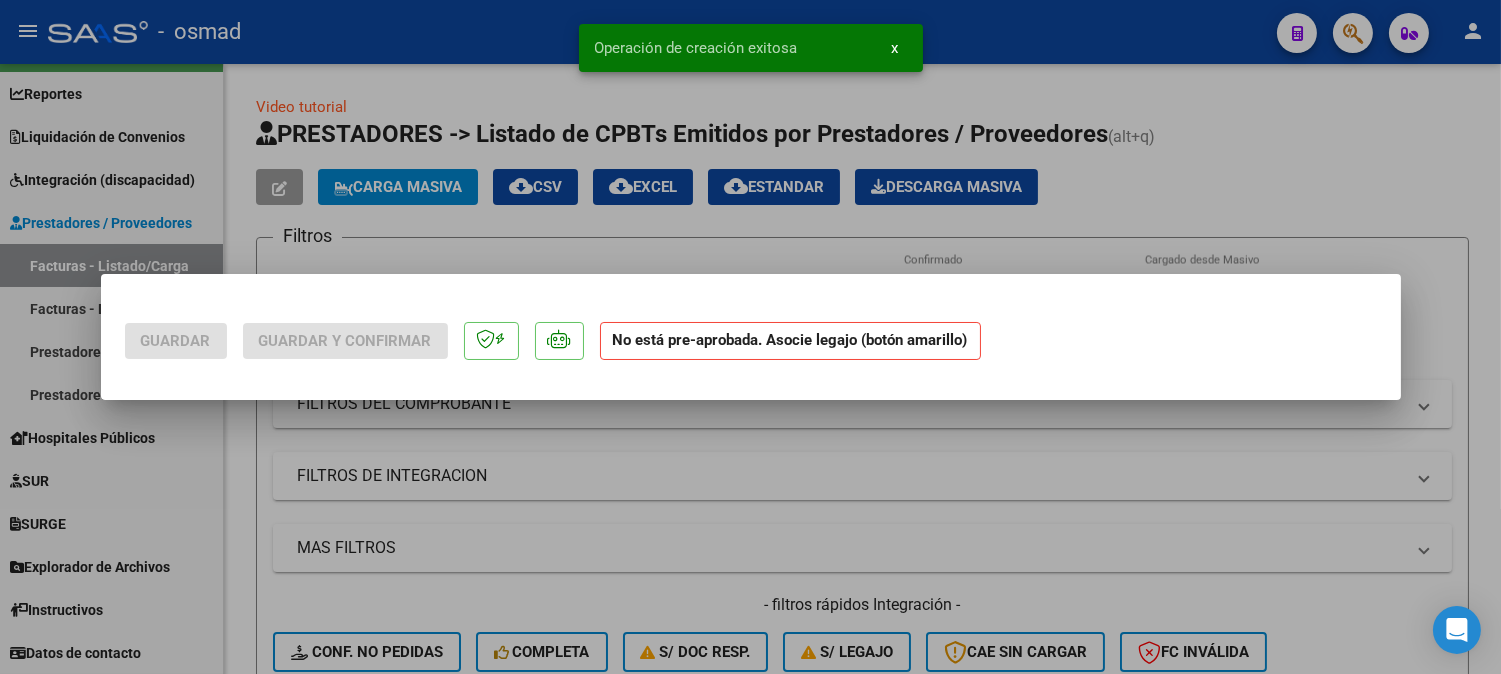 scroll, scrollTop: 0, scrollLeft: 0, axis: both 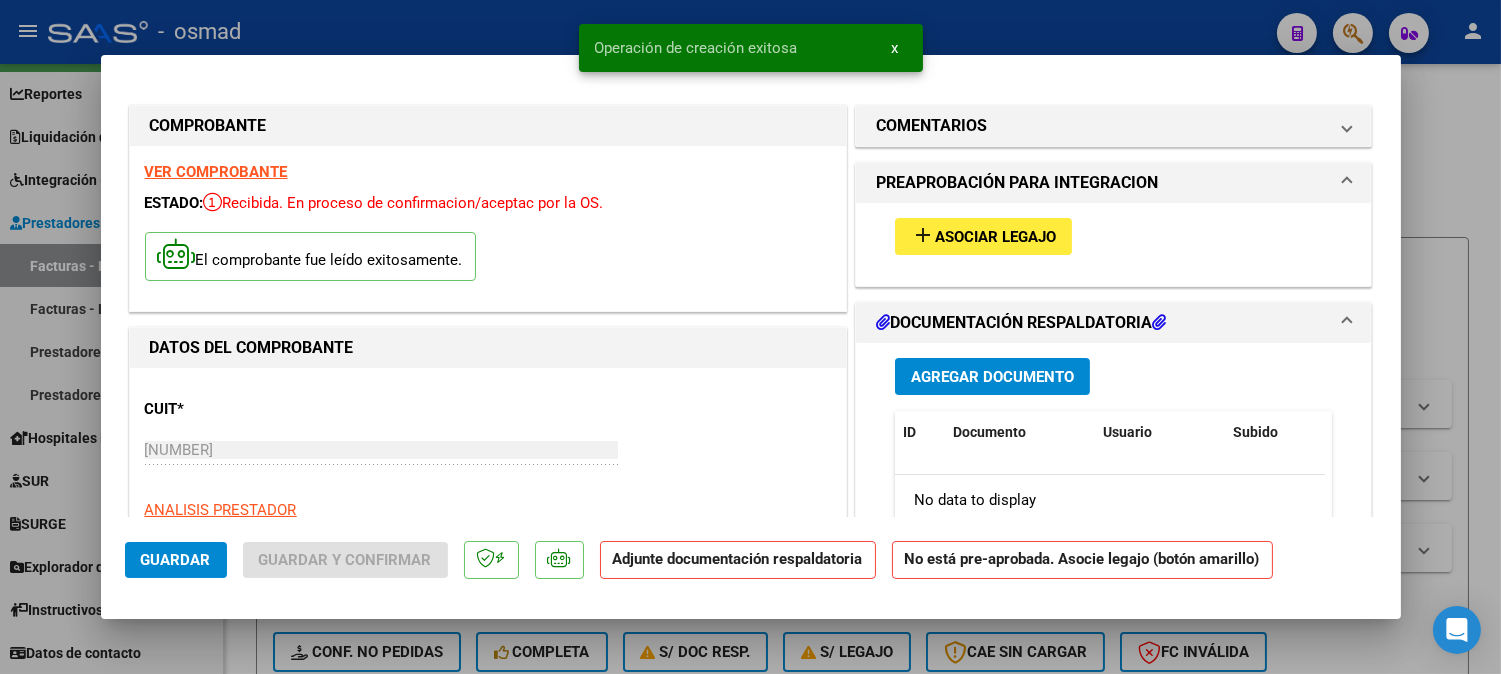 click on "Asociar Legajo" at bounding box center (995, 237) 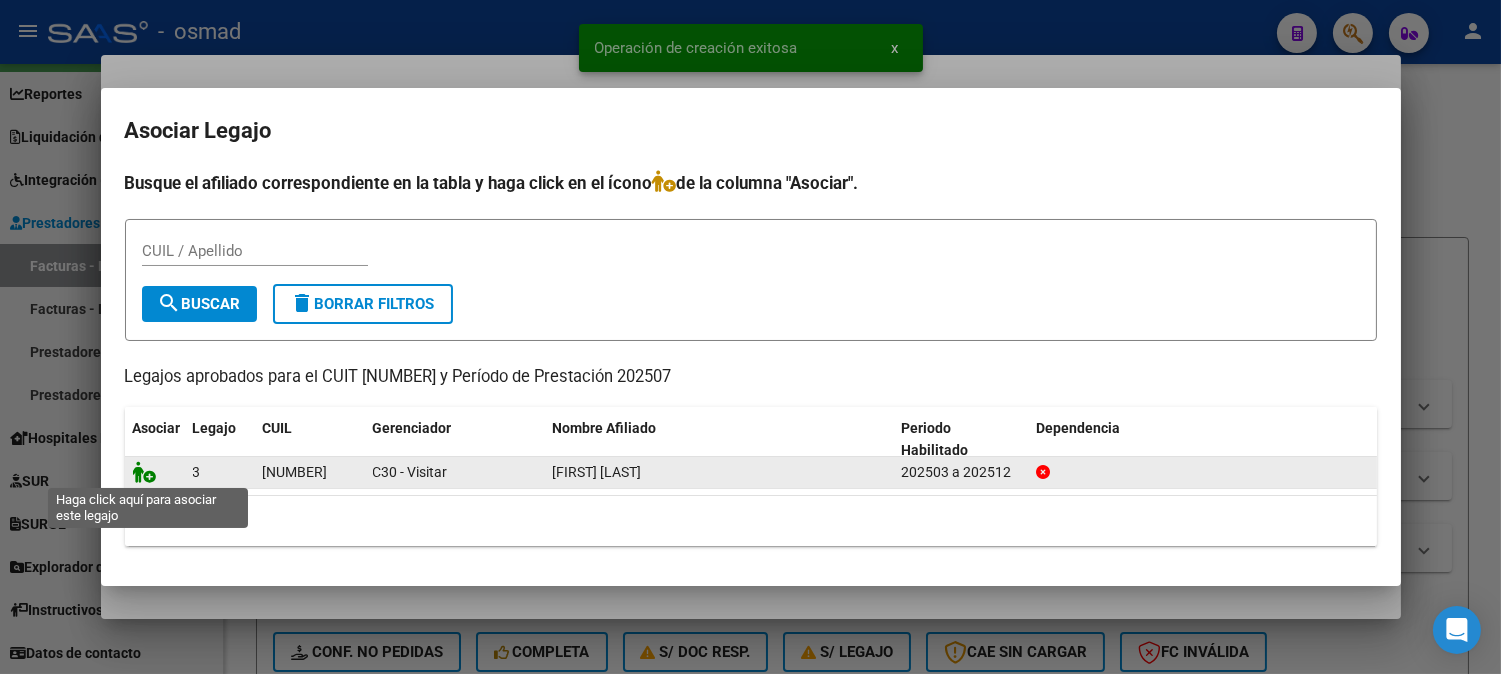 click 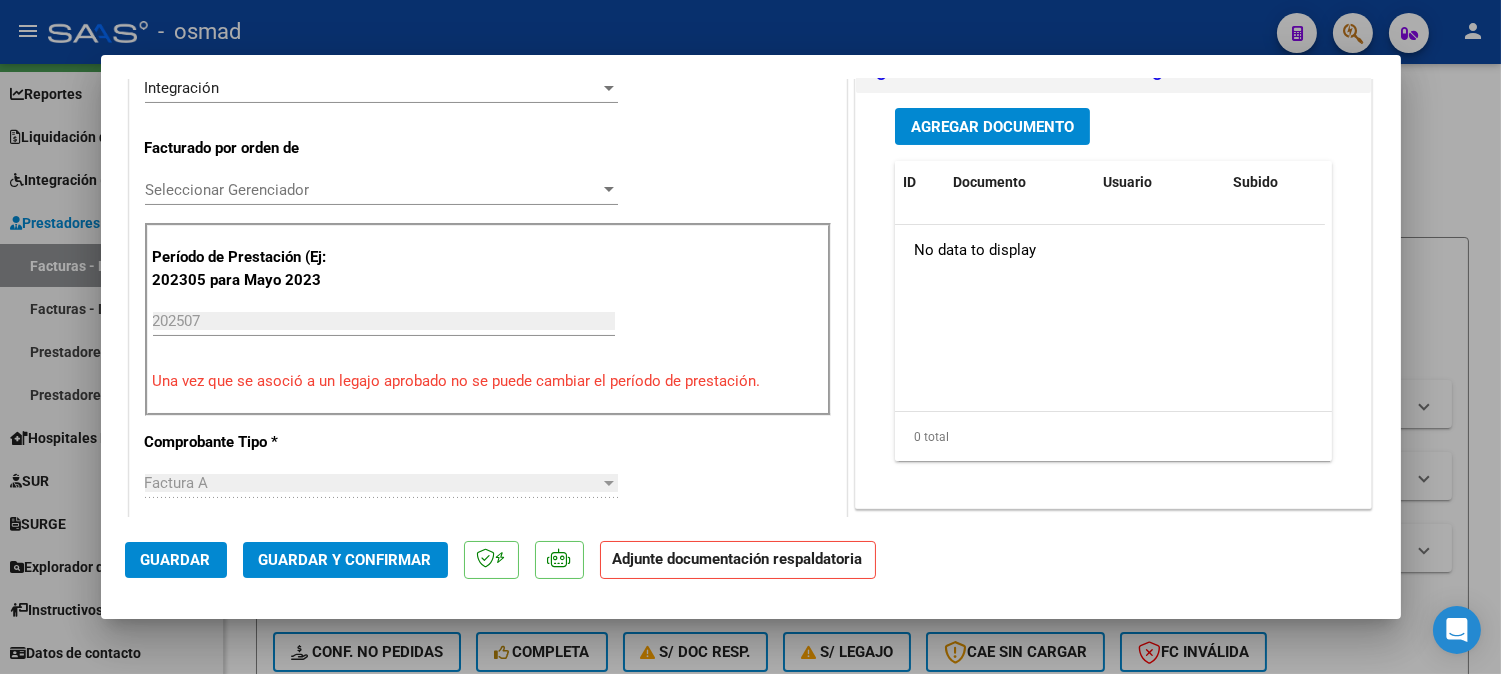 scroll, scrollTop: 444, scrollLeft: 0, axis: vertical 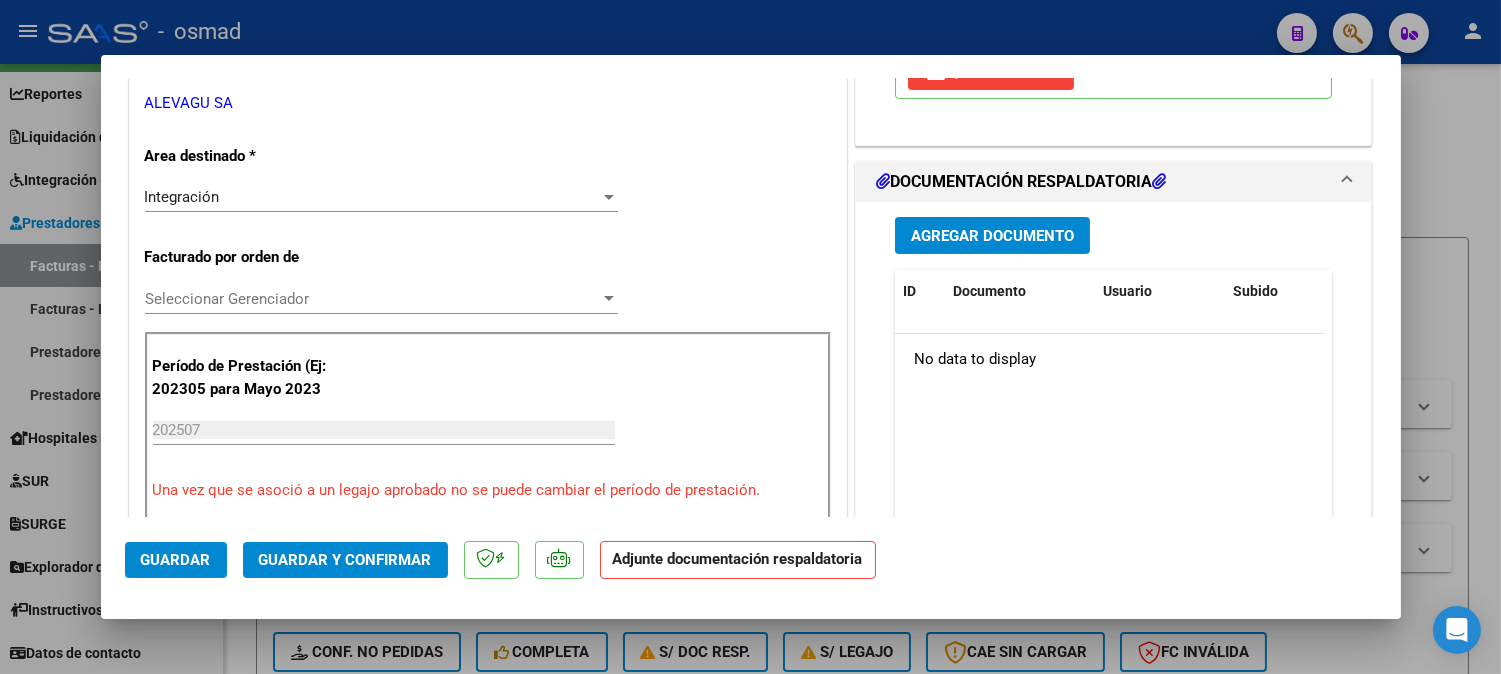 click on "Agregar Documento" at bounding box center (992, 235) 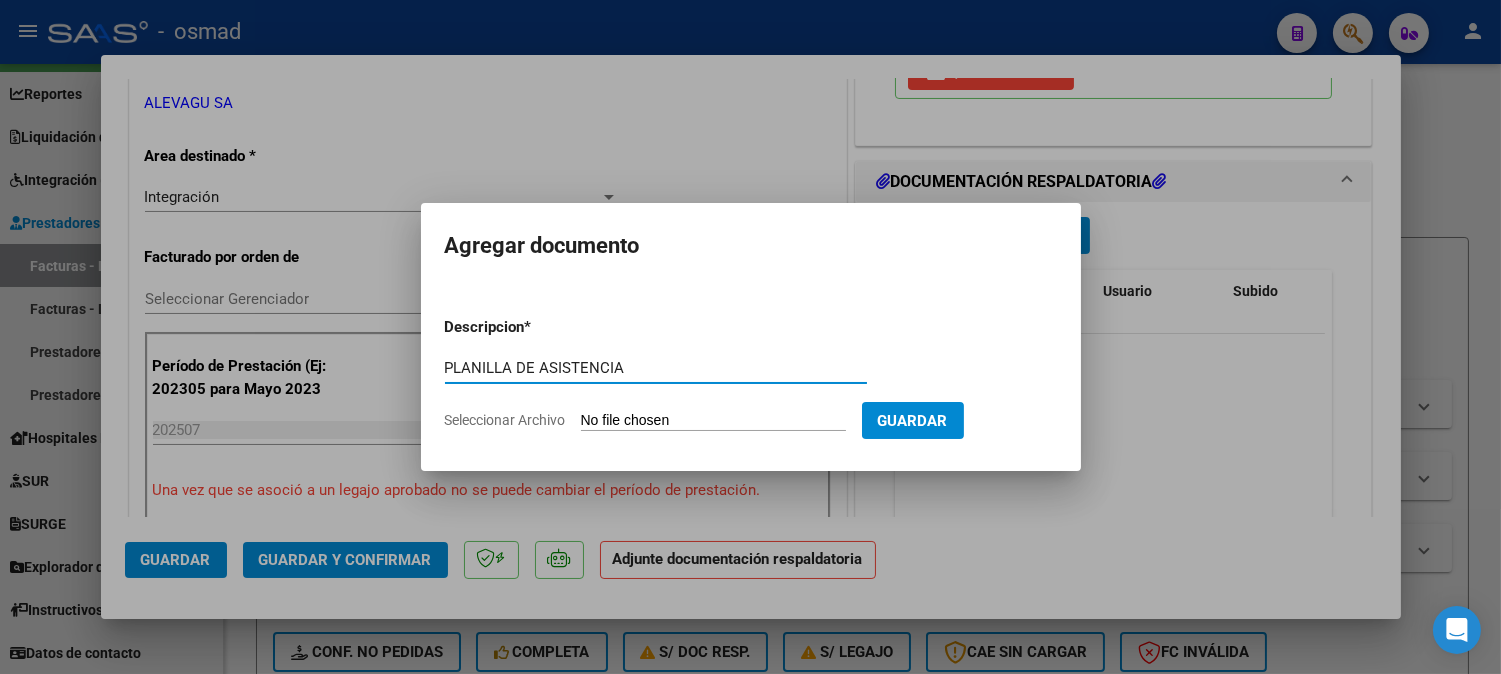 type on "PLANILLA DE ASISTENCIA" 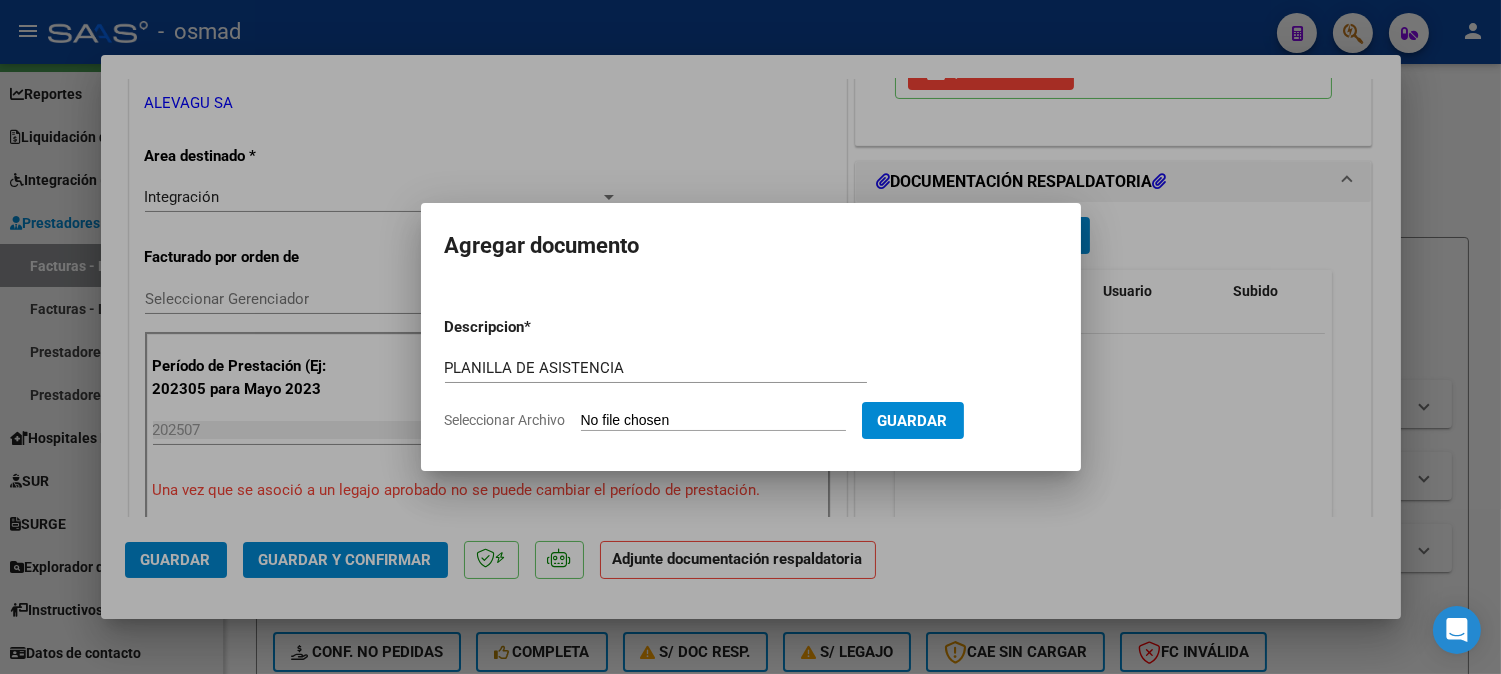 click on "Seleccionar Archivo" at bounding box center (713, 421) 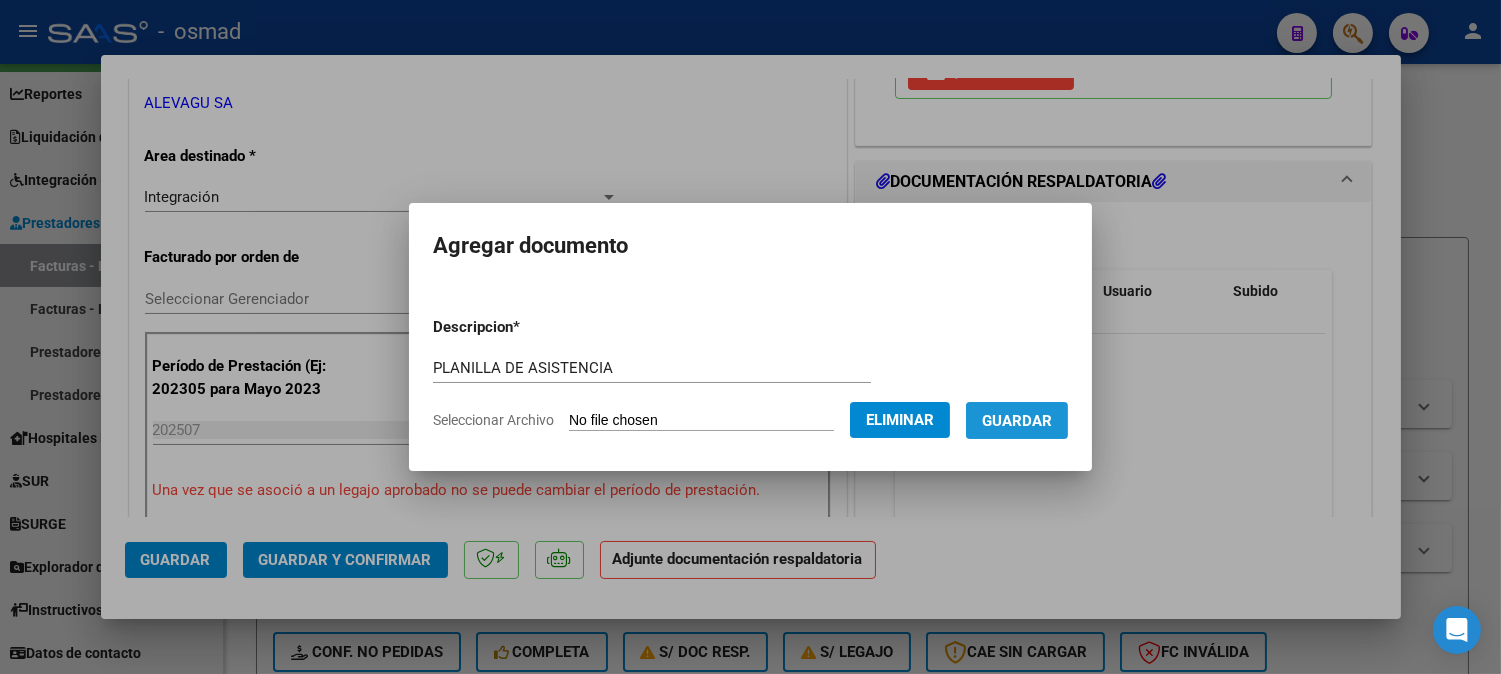 click on "Guardar" at bounding box center [1017, 420] 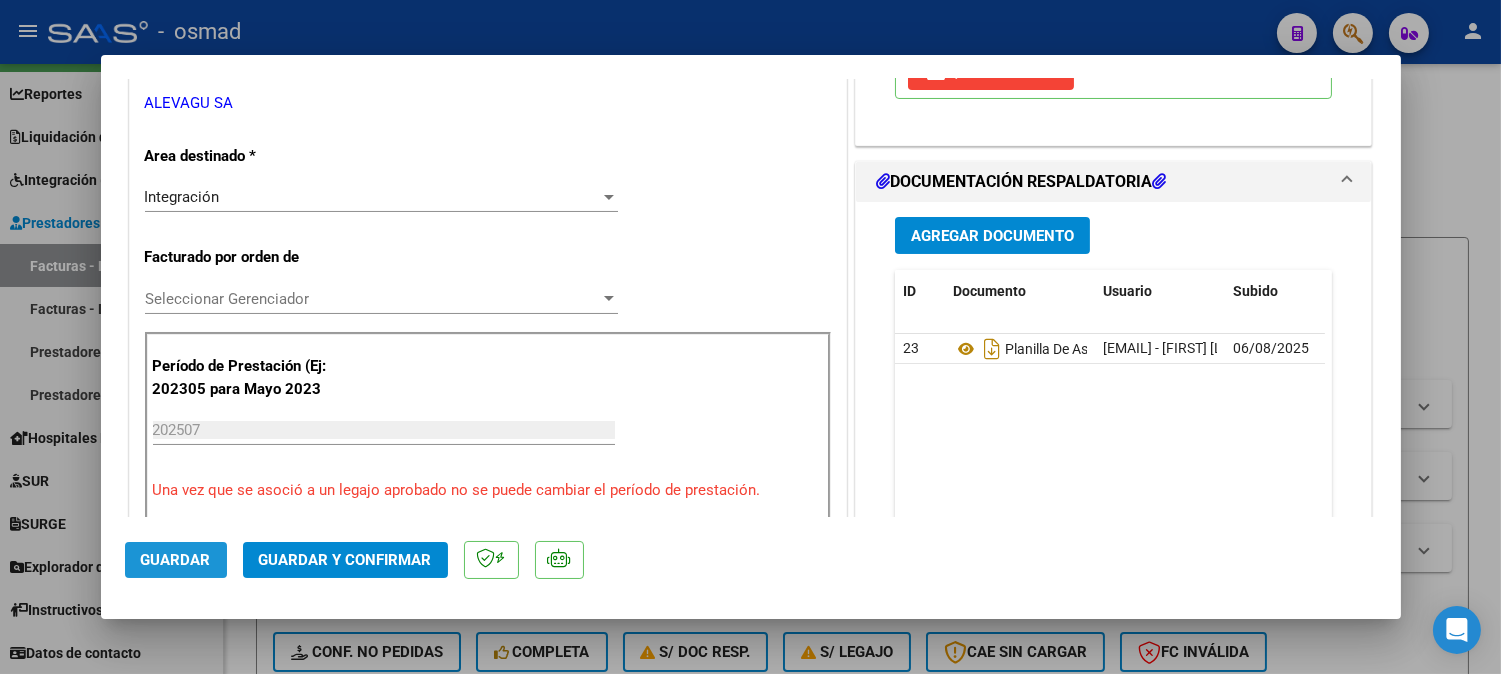 click on "Guardar" 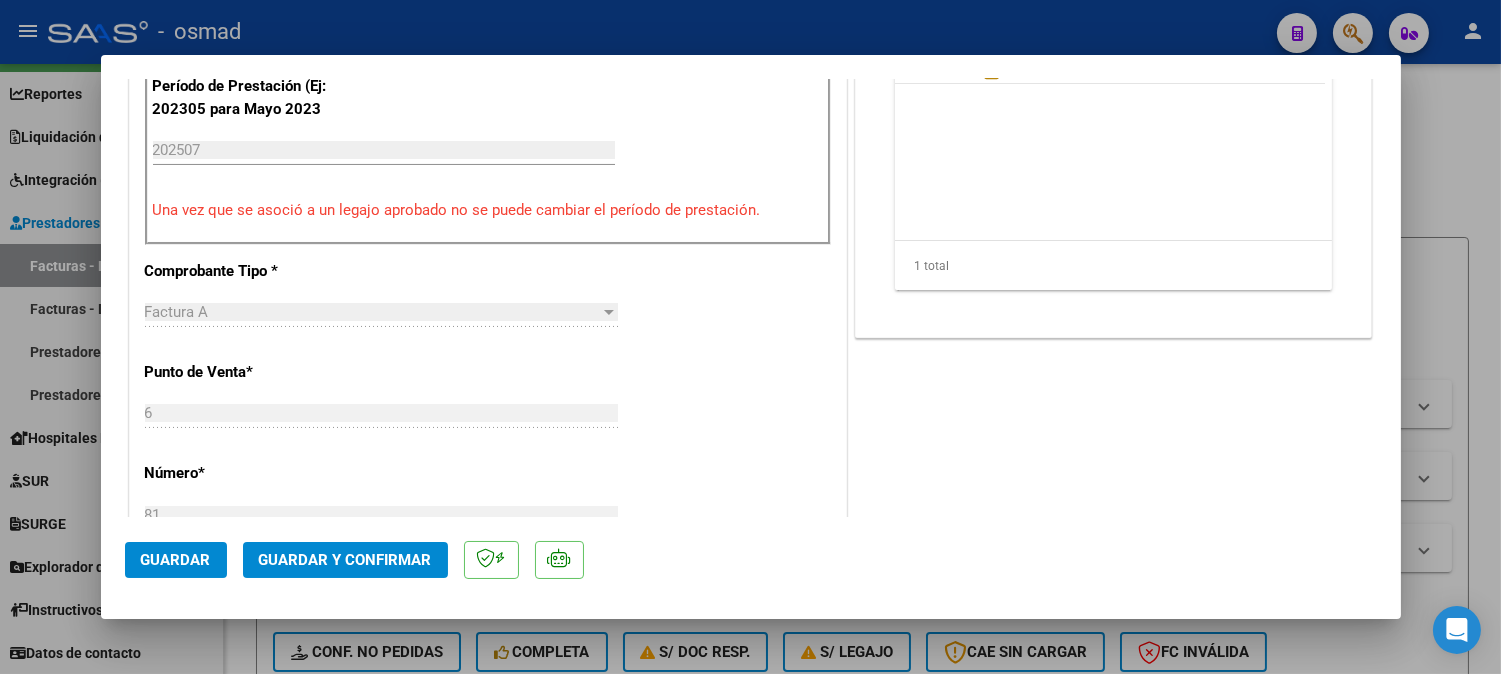 scroll, scrollTop: 777, scrollLeft: 0, axis: vertical 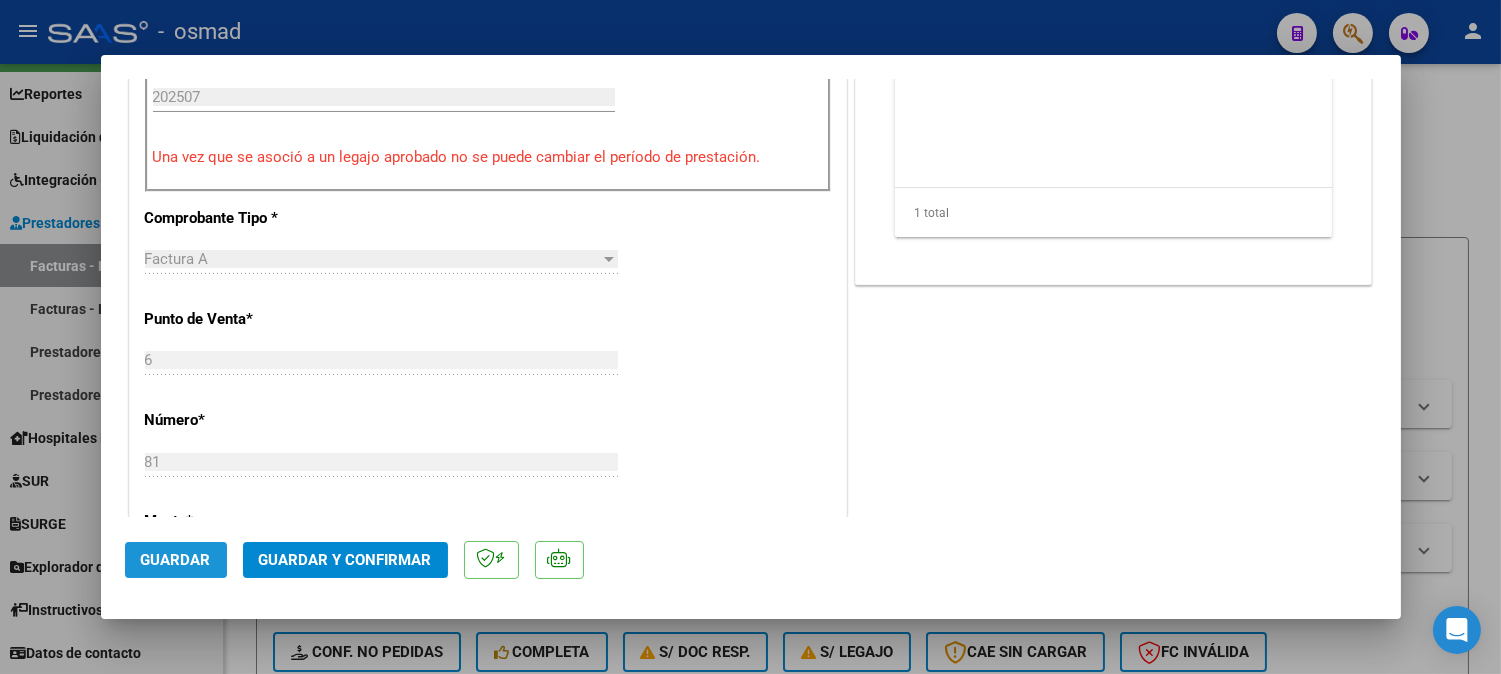 click on "Guardar" 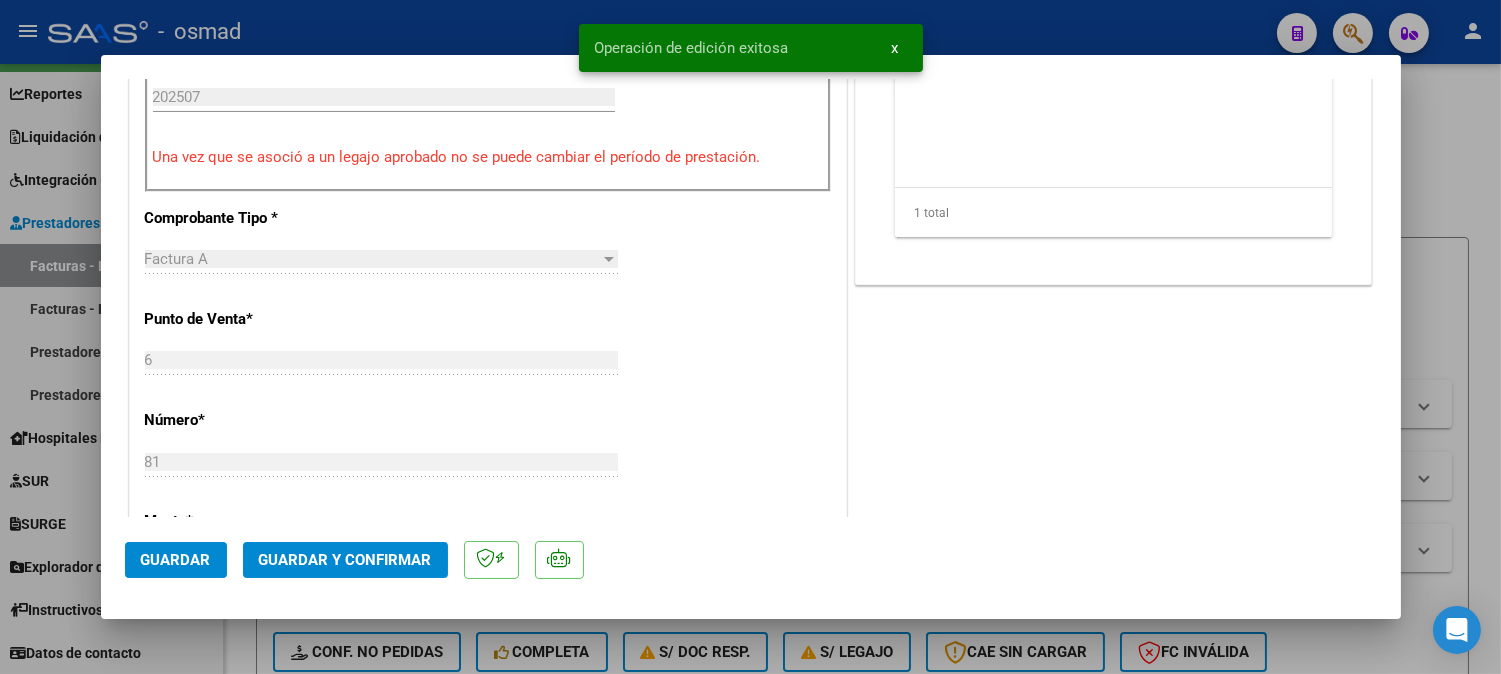 click at bounding box center (750, 337) 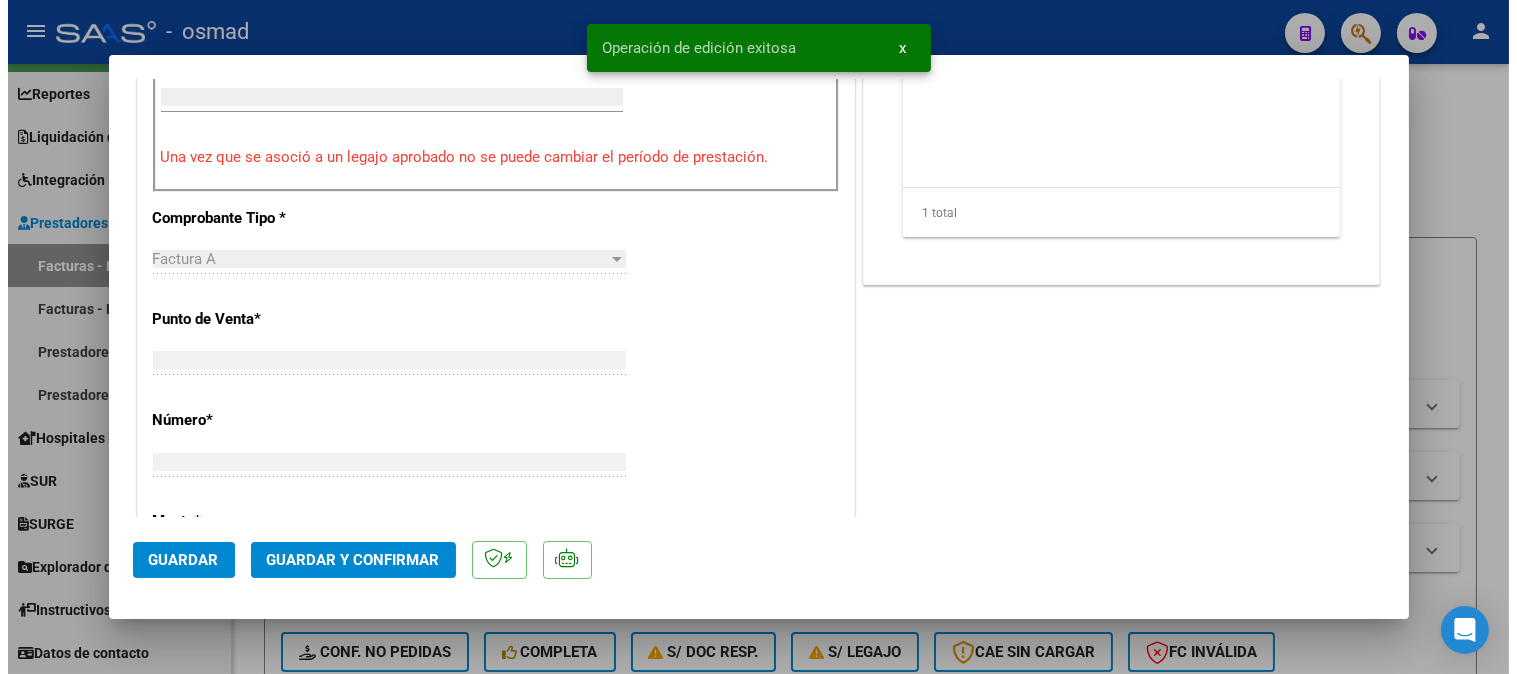 scroll, scrollTop: 737, scrollLeft: 0, axis: vertical 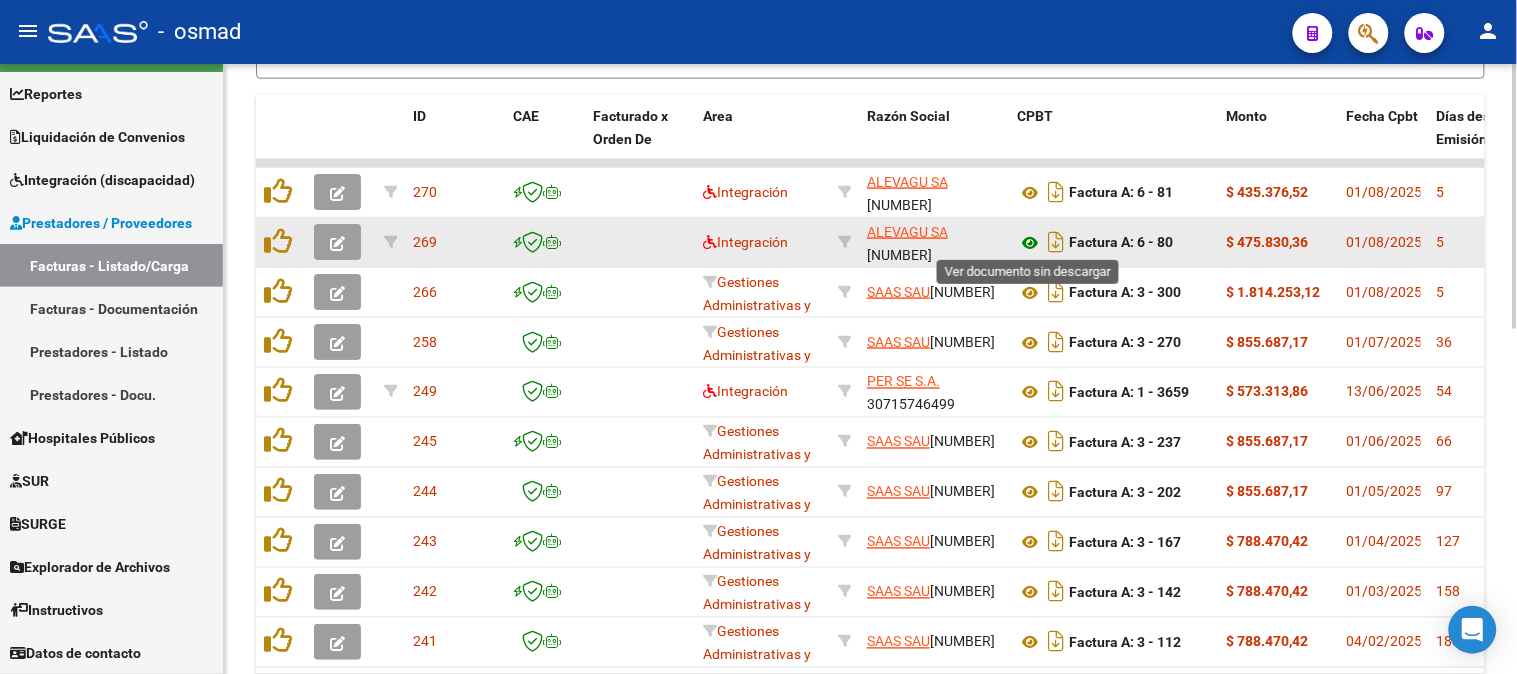 click 